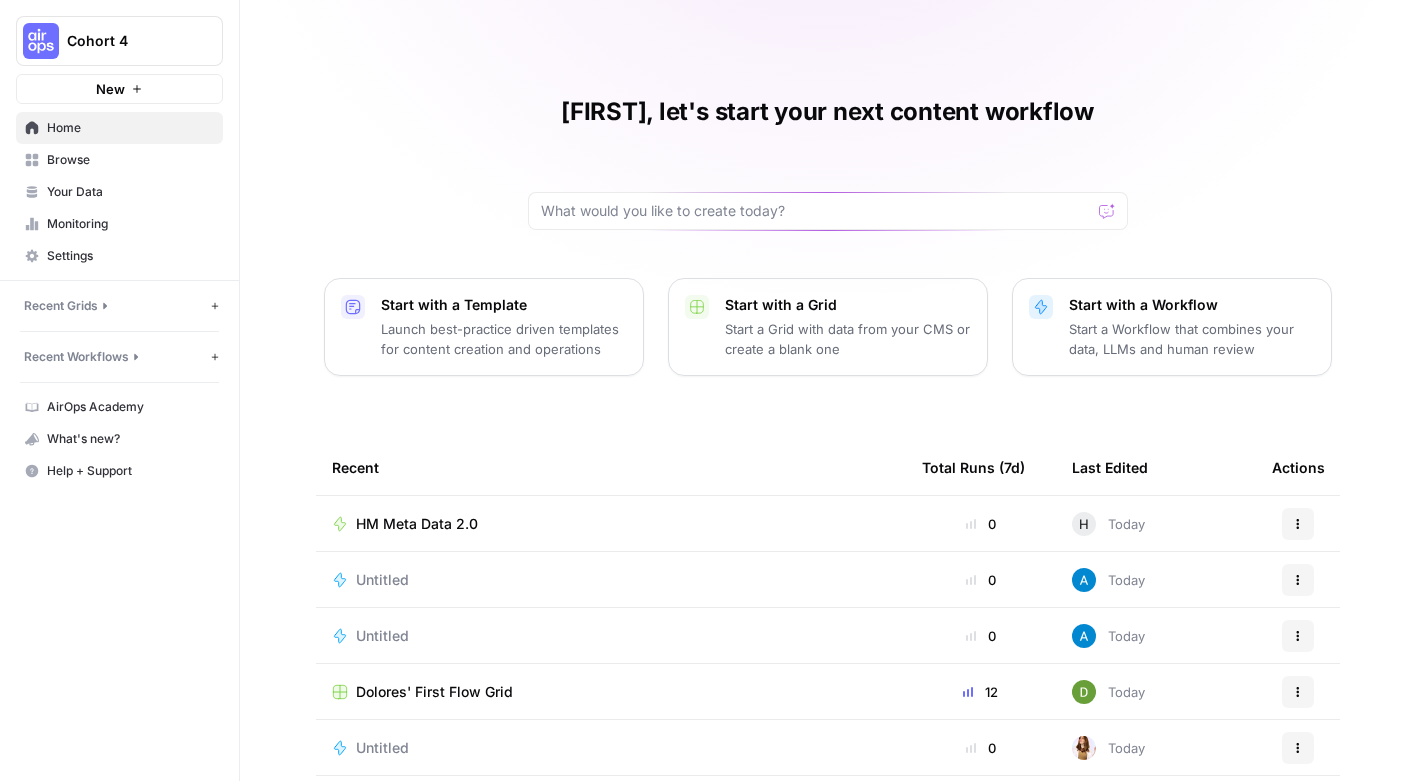 scroll, scrollTop: 0, scrollLeft: 0, axis: both 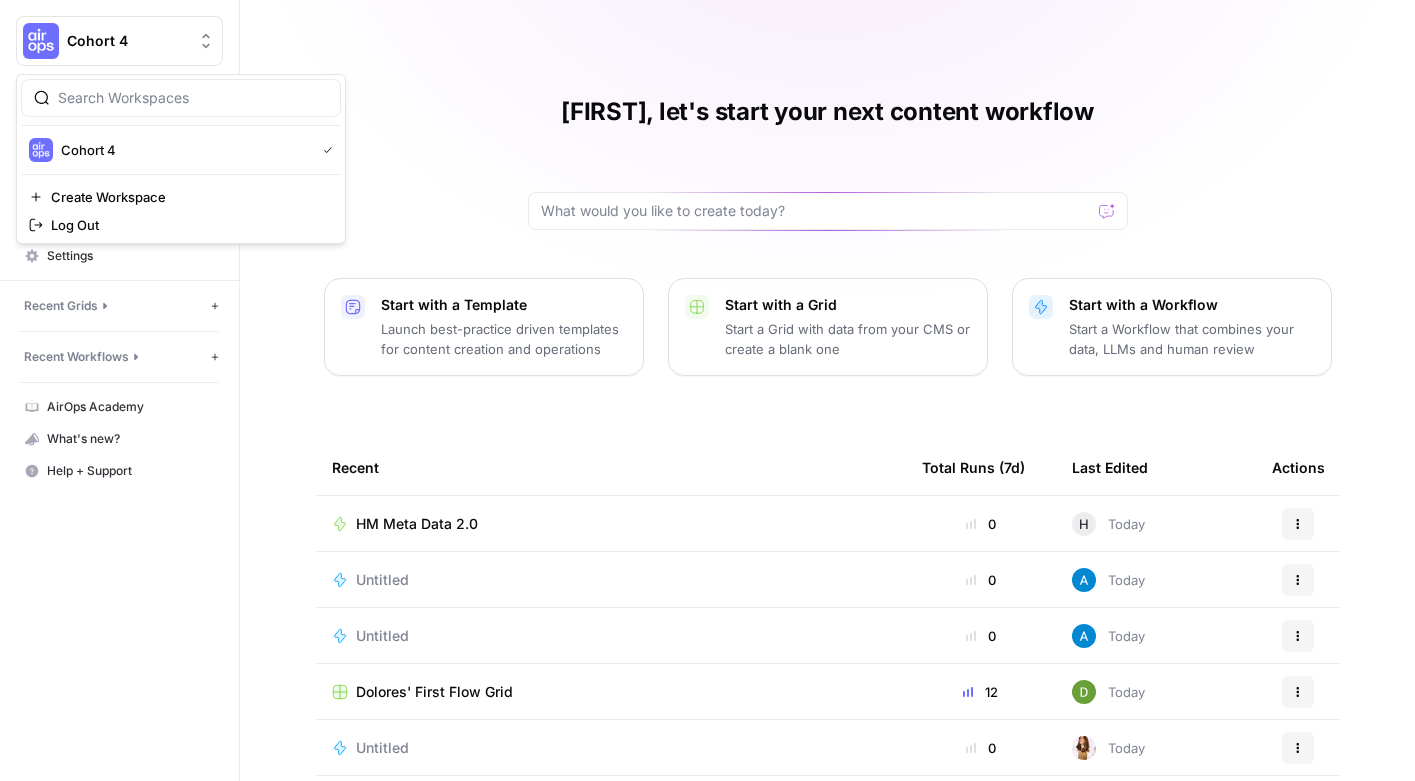 click on "Cohort 4" at bounding box center (127, 41) 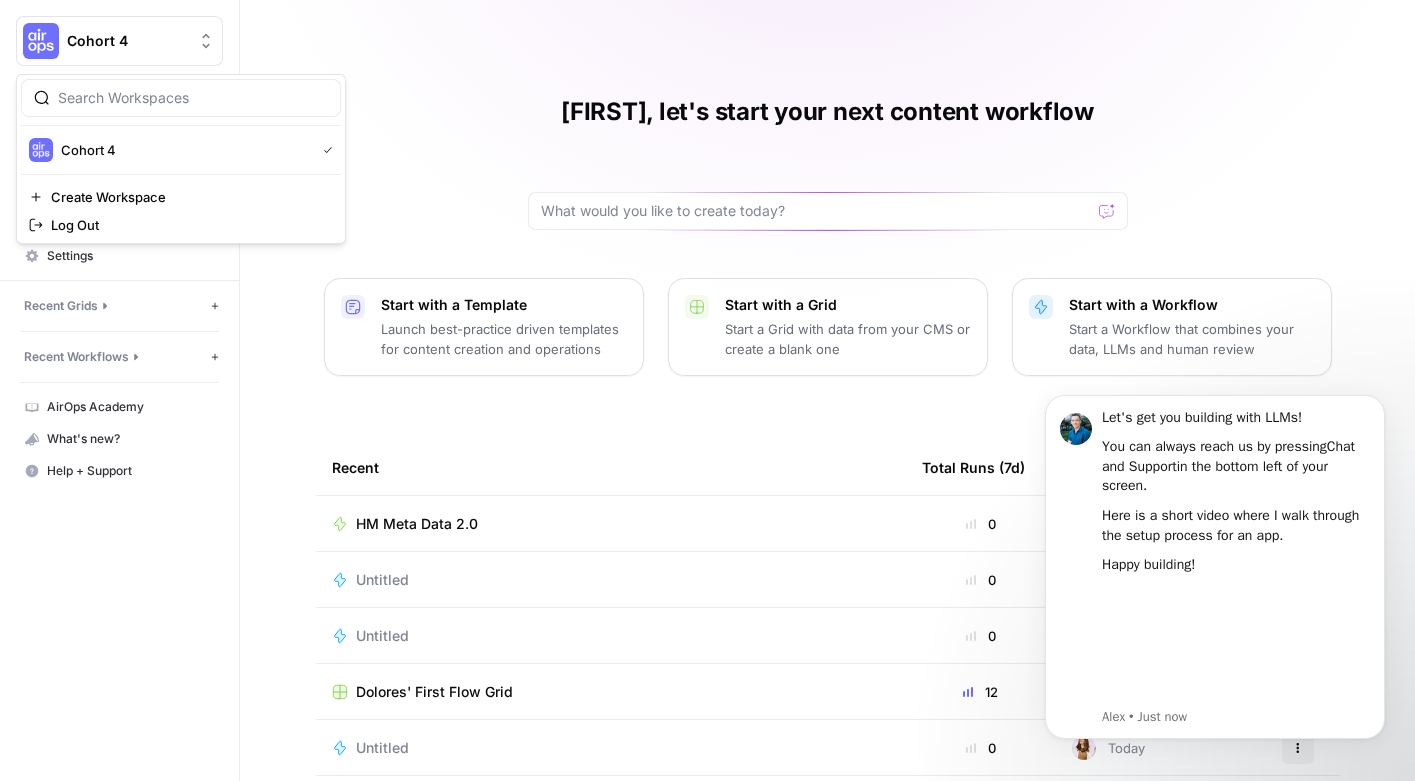 scroll, scrollTop: 0, scrollLeft: 0, axis: both 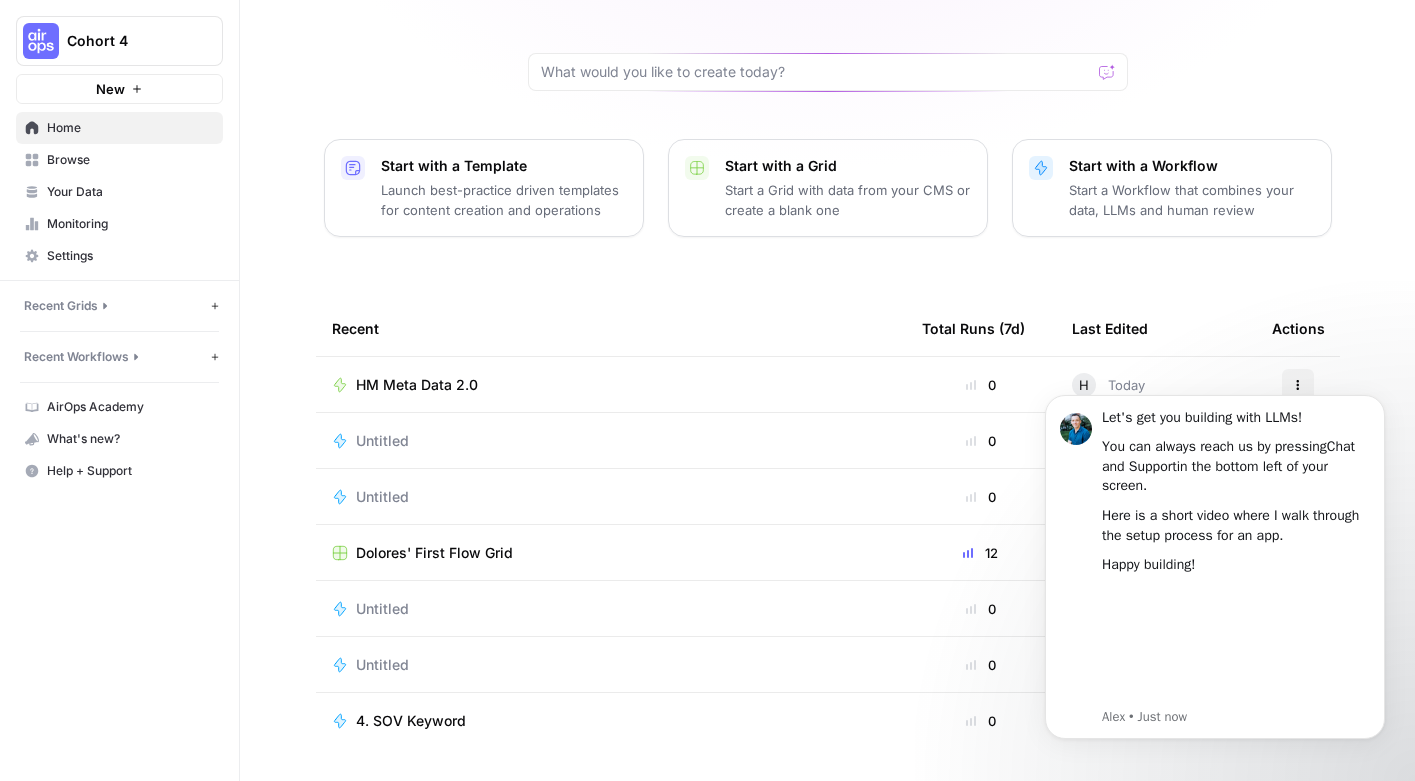 click on "[FIRST], let's start your next content workflow Start with a Template Launch best-practice driven templates for content creation and operations Start with a Grid Start a Grid with data from your CMS or create a blank one Start with a Workflow Start a Workflow that combines your data, LLMs and human review Recent Total Runs (7d) Last Edited Actions HM Meta Data 2.0 0 H Today Actions Untitled 0 Today Actions Untitled 0 Today Actions Untitled 0 Today Actions [NAME]'s First Flow Grid 12 Today Actions Untitled 0 Today Actions Untitled 0 Today Actions 4. SOV Keyword 0 Today Actions" at bounding box center [827, 321] 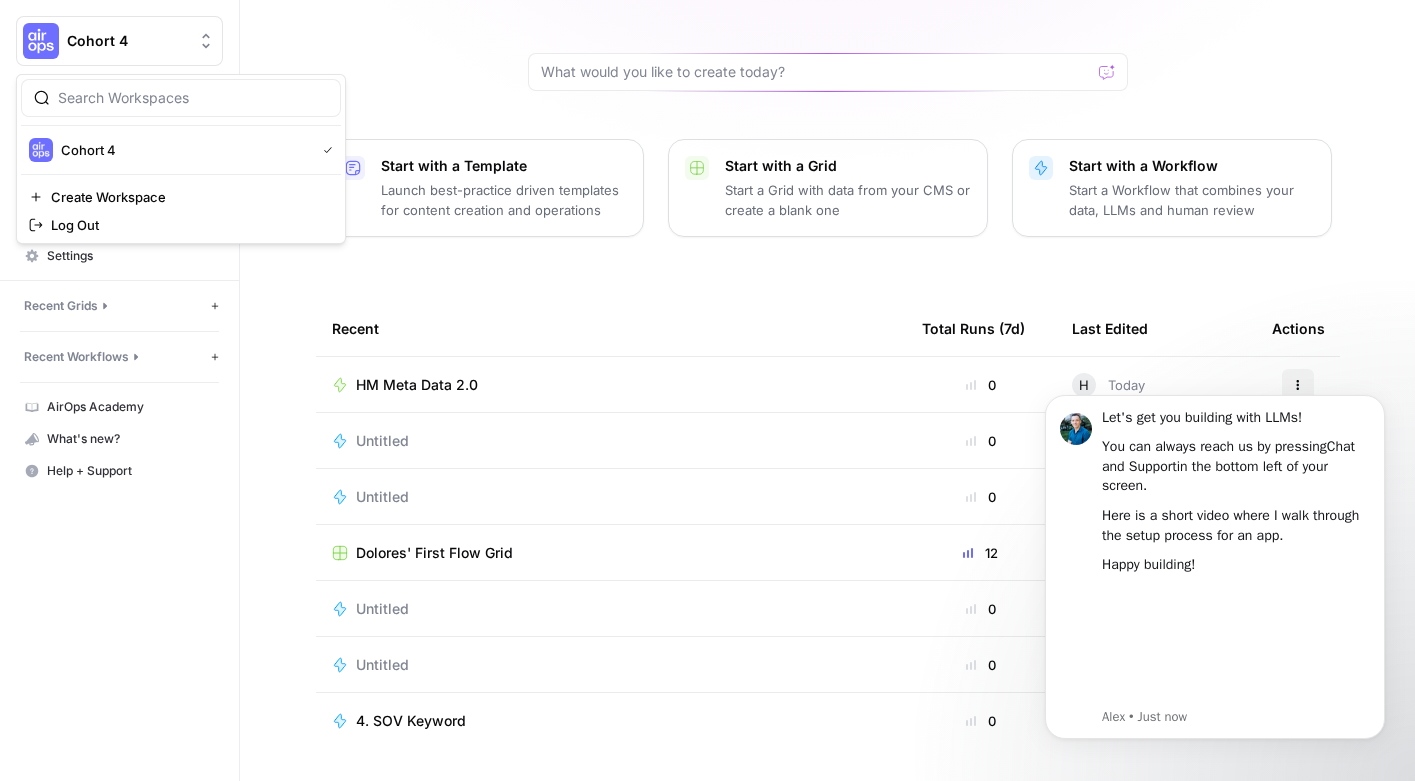 click on "Cohort 4" at bounding box center (127, 41) 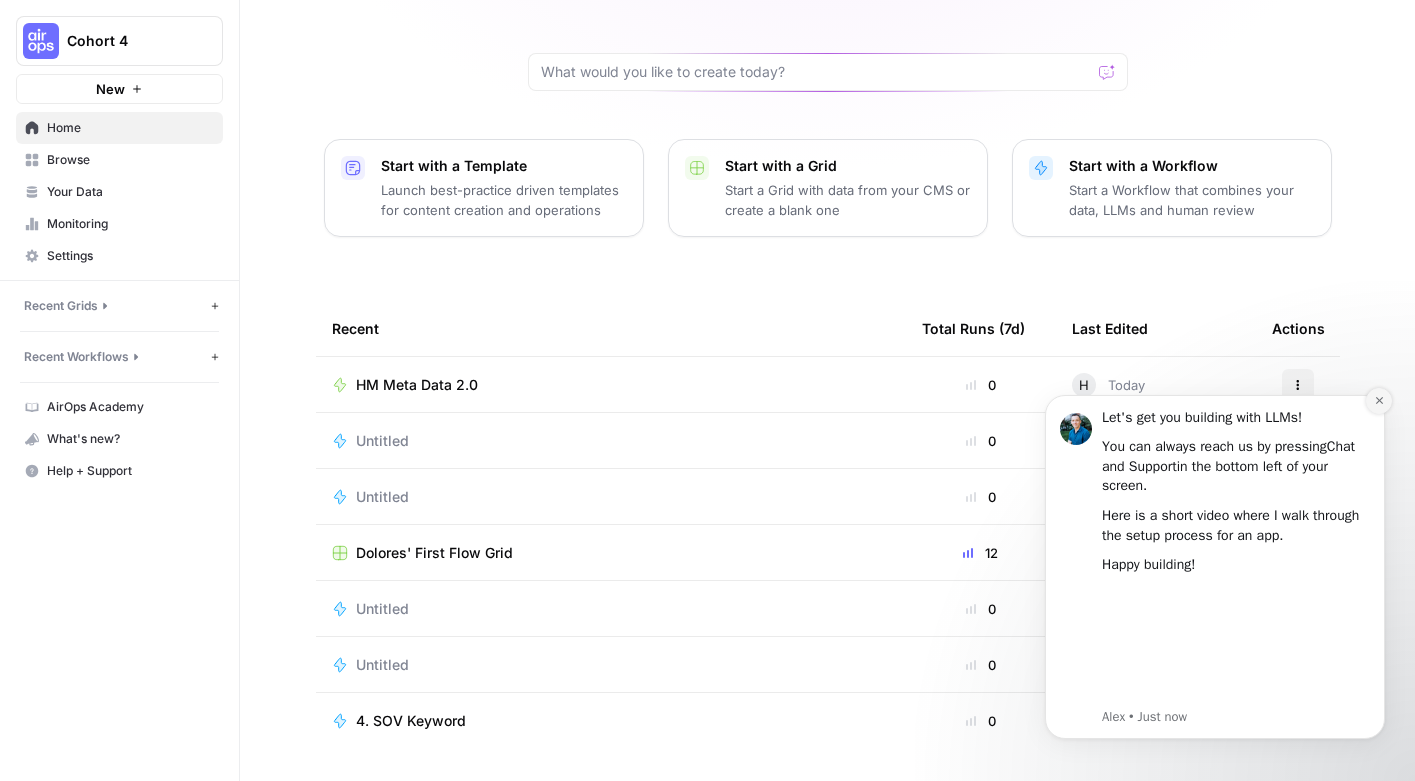 click 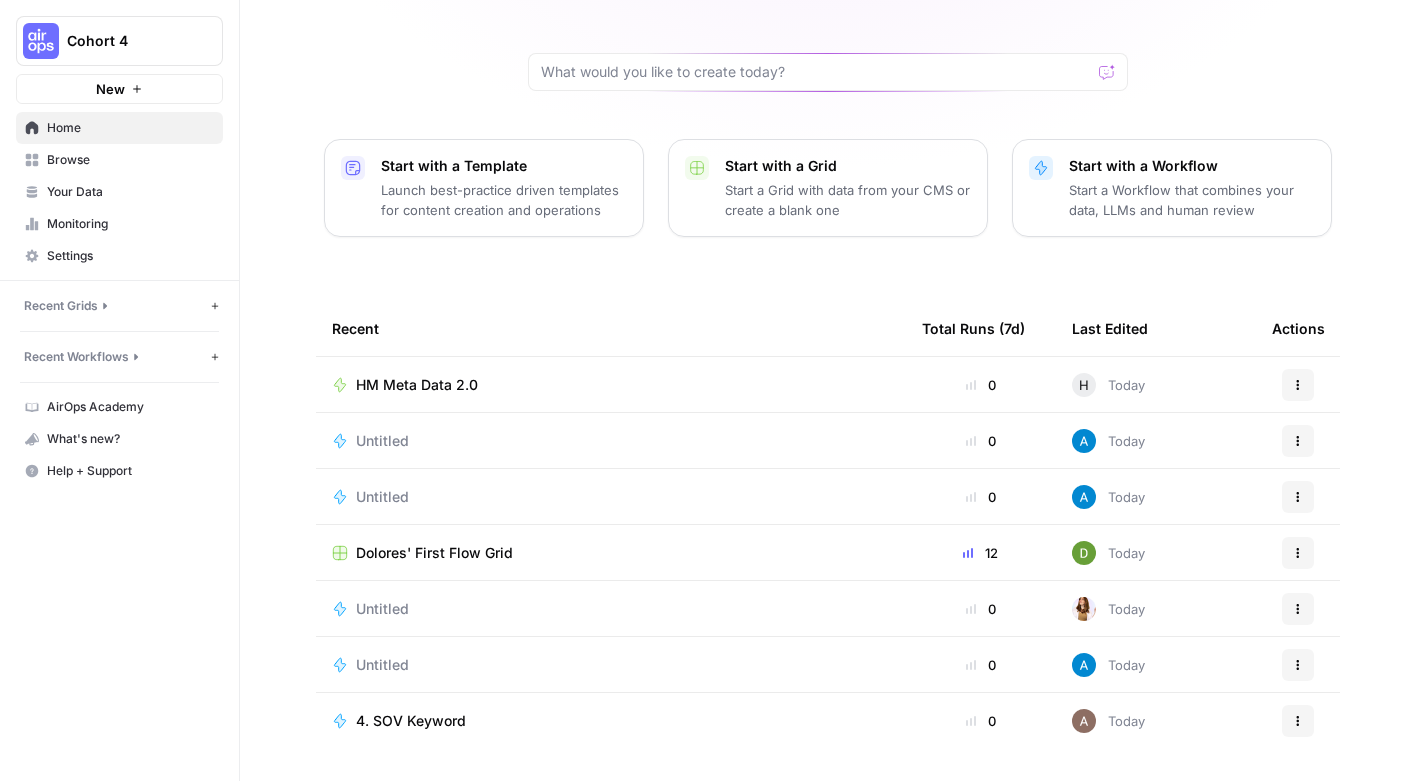 scroll, scrollTop: 0, scrollLeft: 0, axis: both 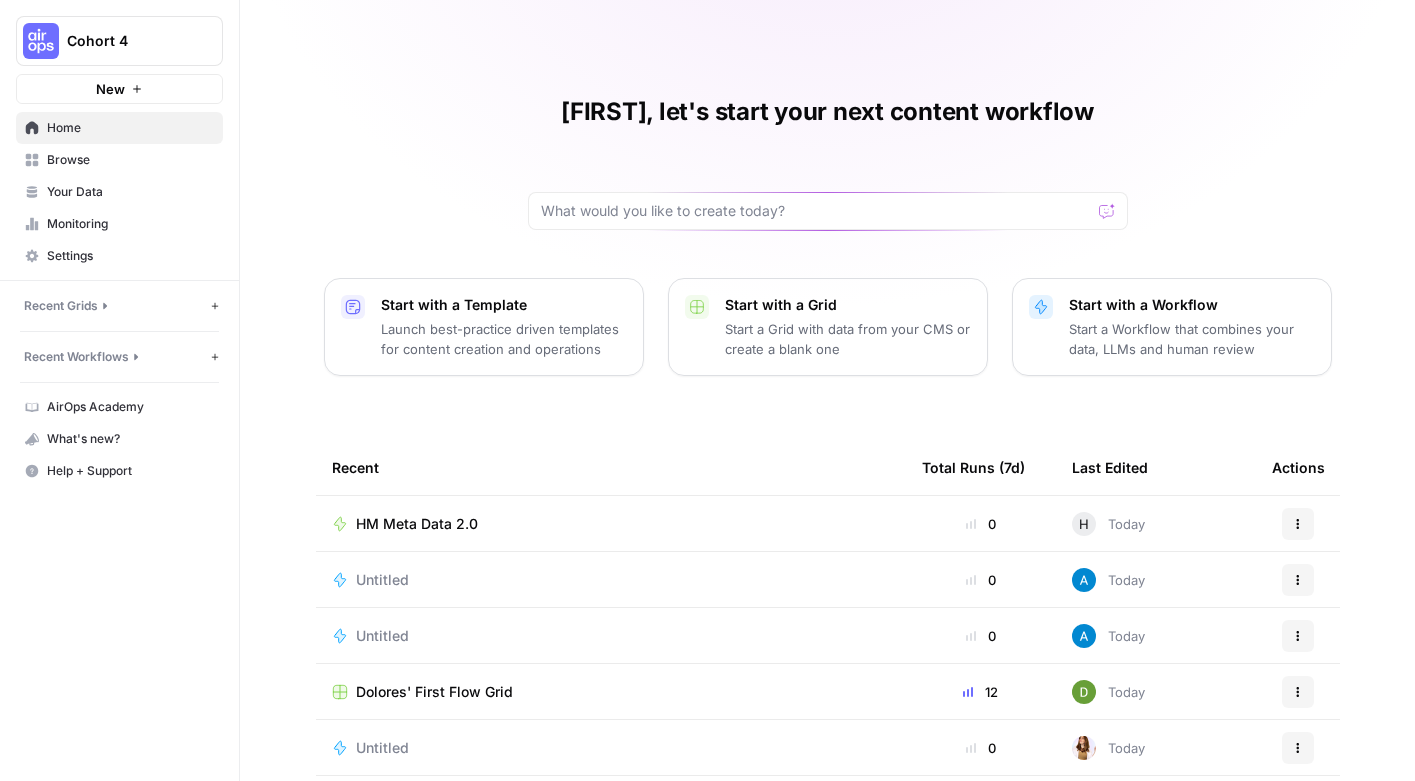 click on "Browse" at bounding box center [130, 160] 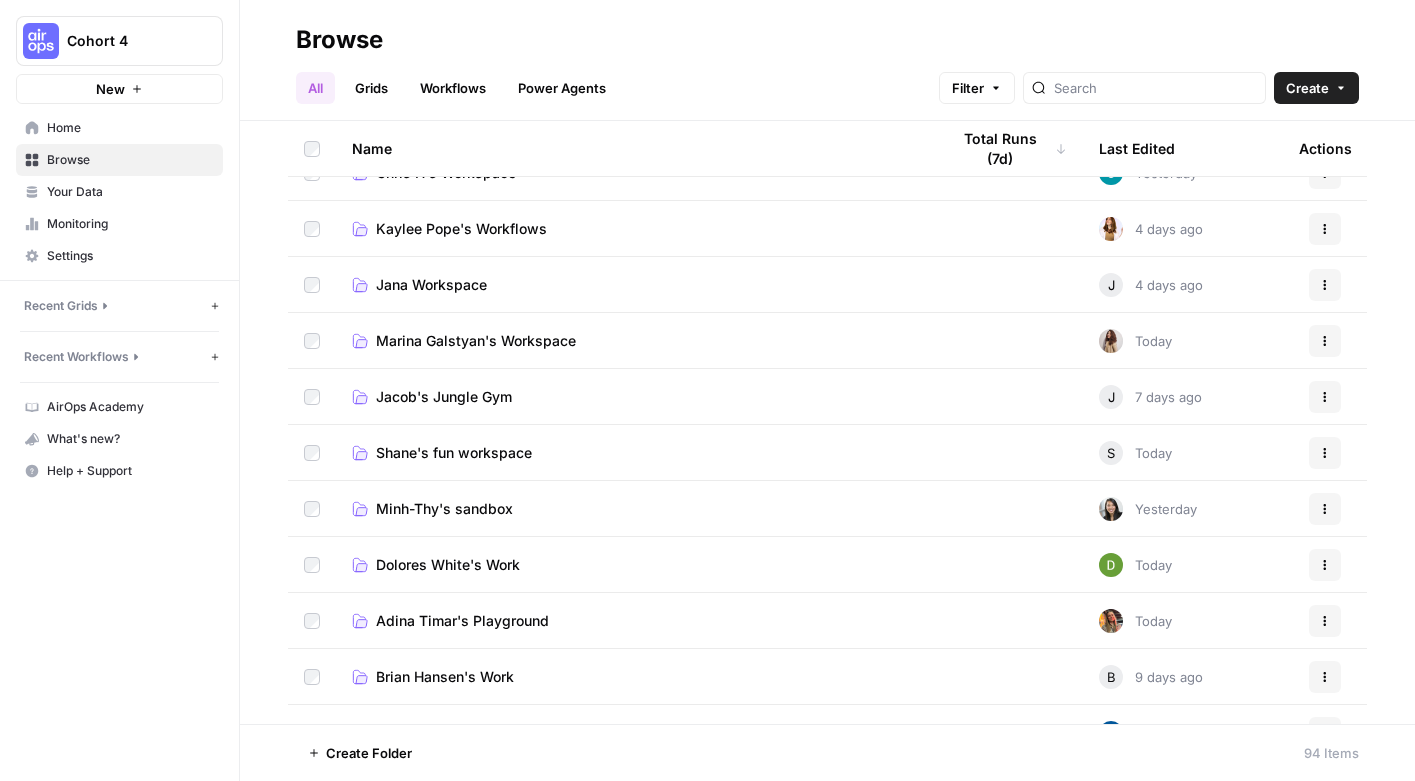 scroll, scrollTop: 1448, scrollLeft: 0, axis: vertical 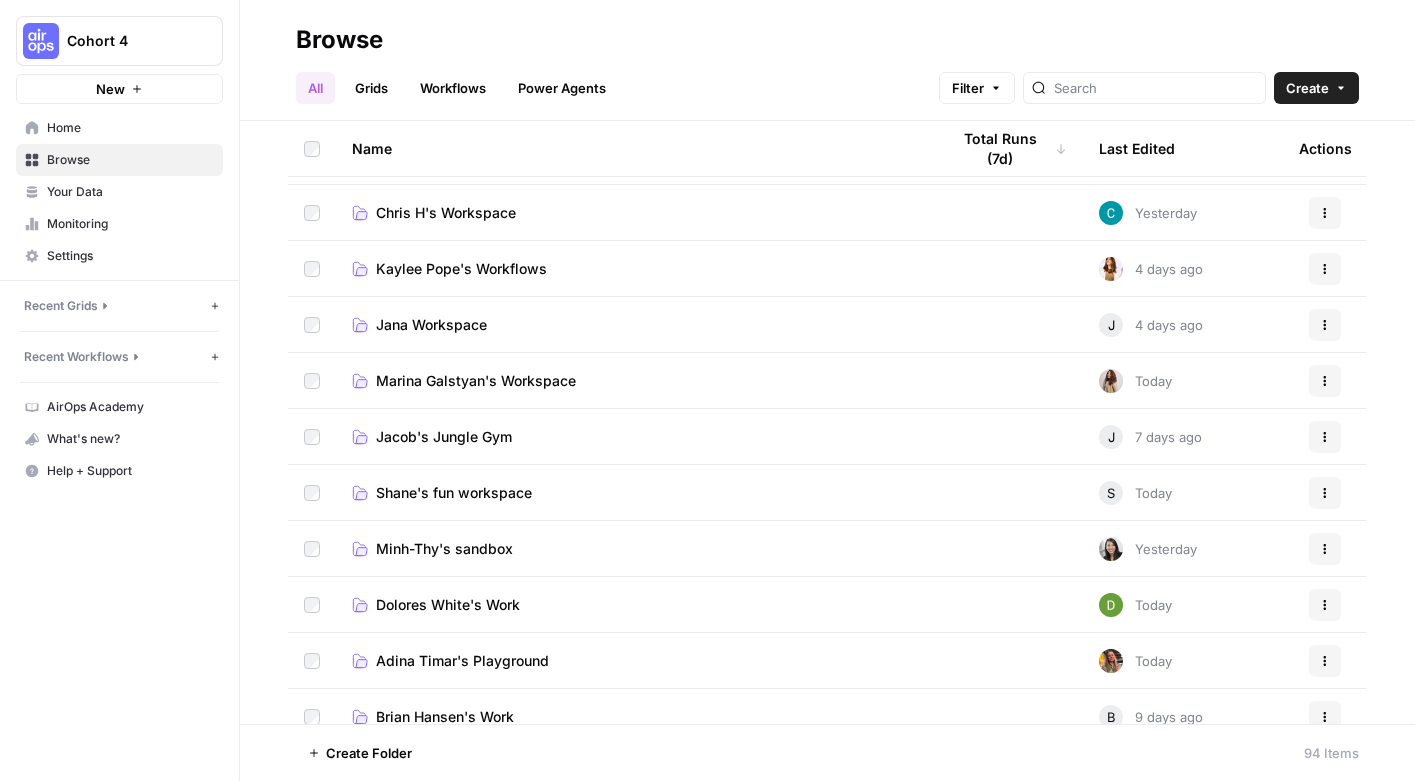 click on "Create" at bounding box center [1316, 88] 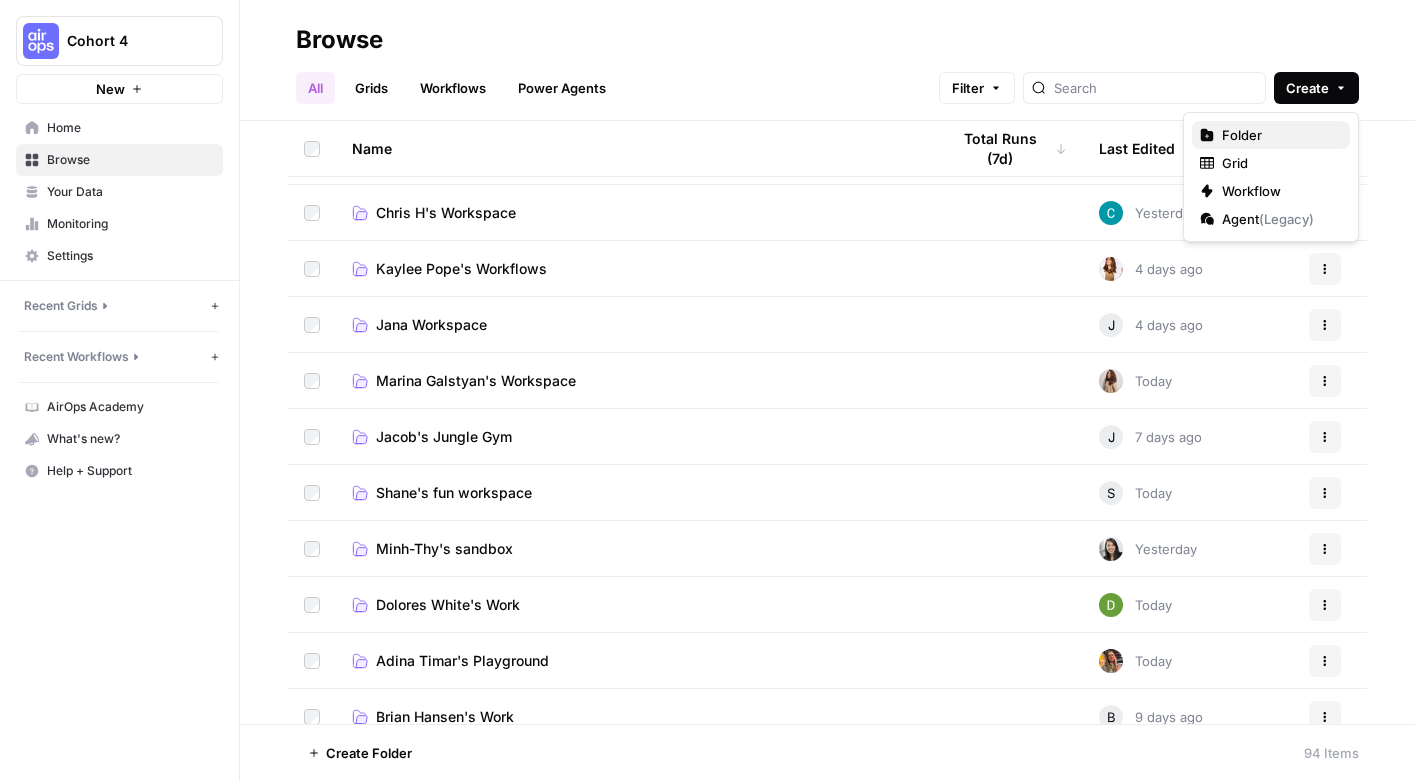 click on "Folder" at bounding box center [1278, 135] 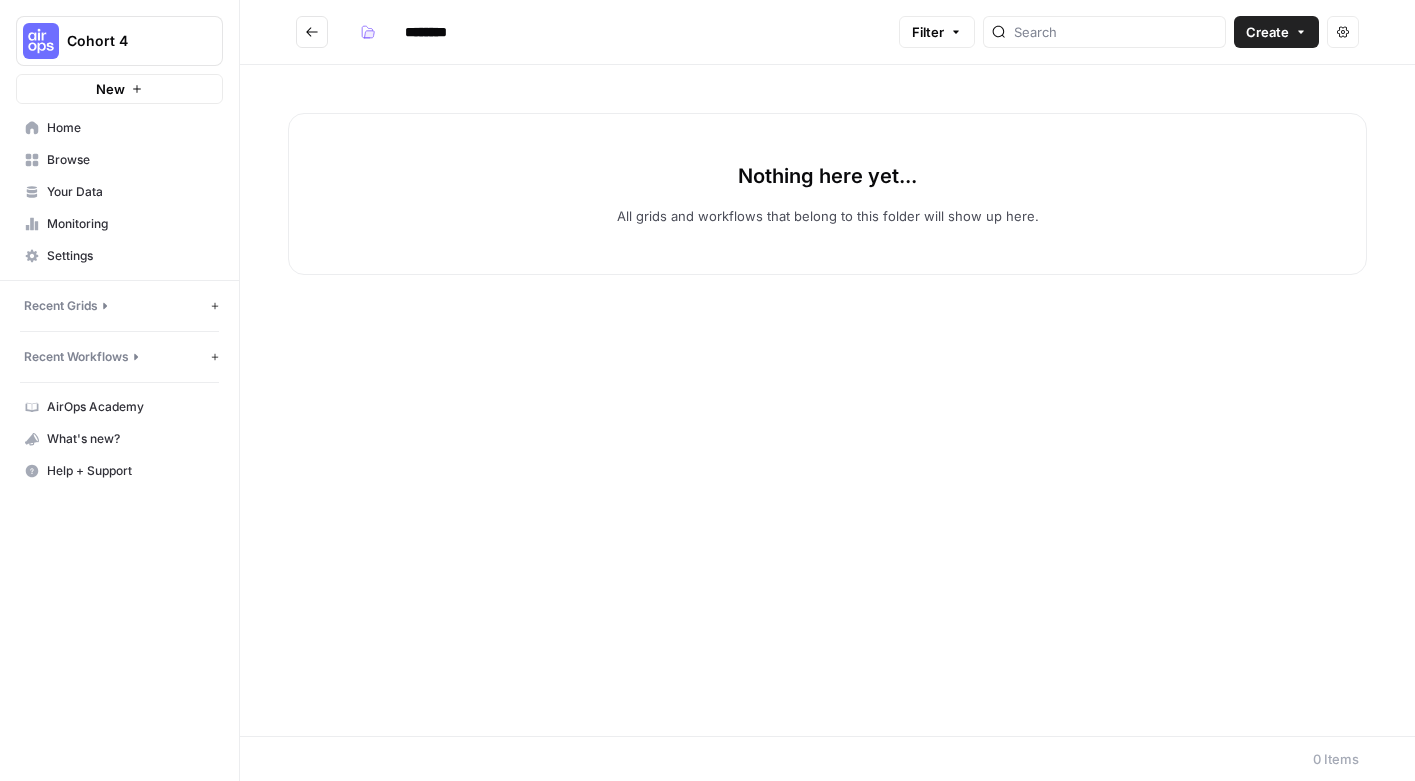 click on "Create" at bounding box center [1267, 32] 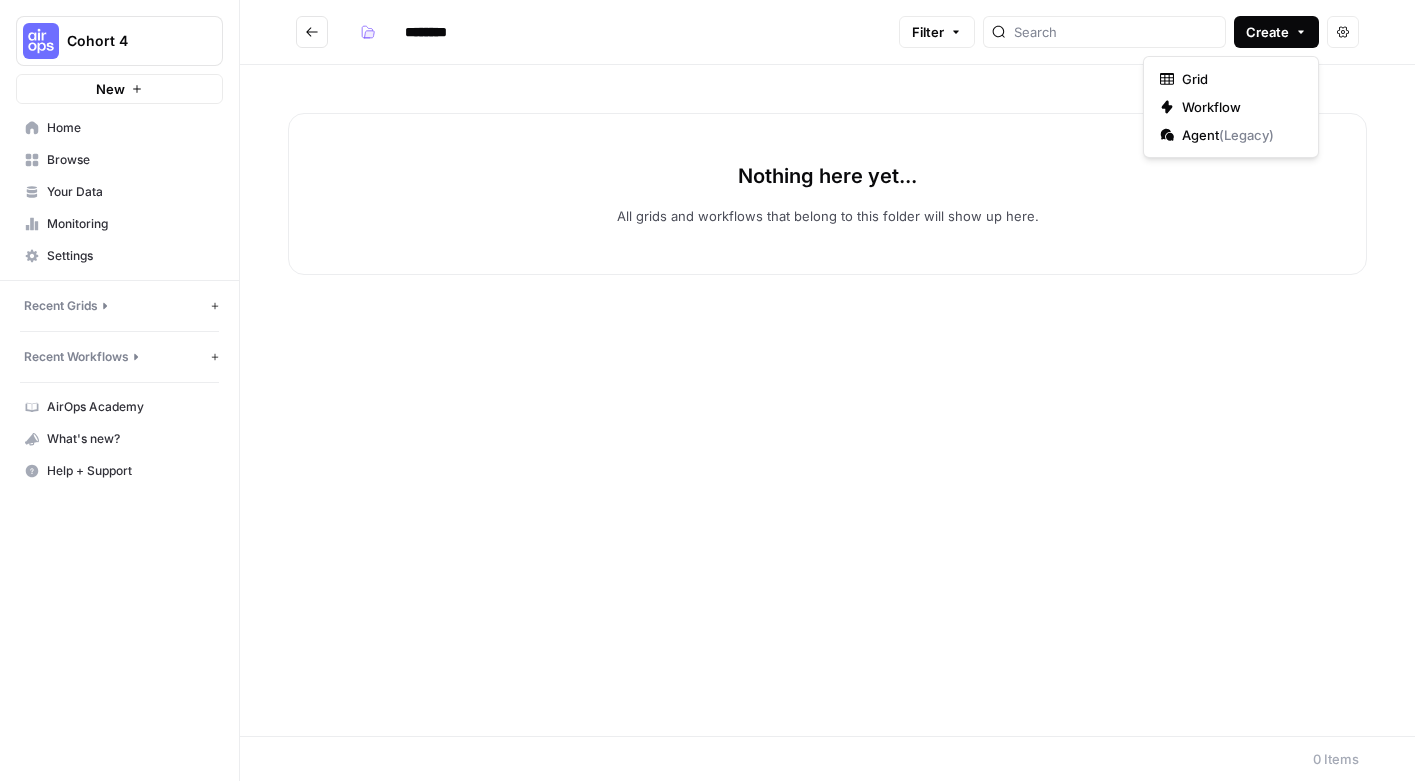 click on "Nothing here yet... All grids and workflows that belong to this folder will show up here." at bounding box center [827, 194] 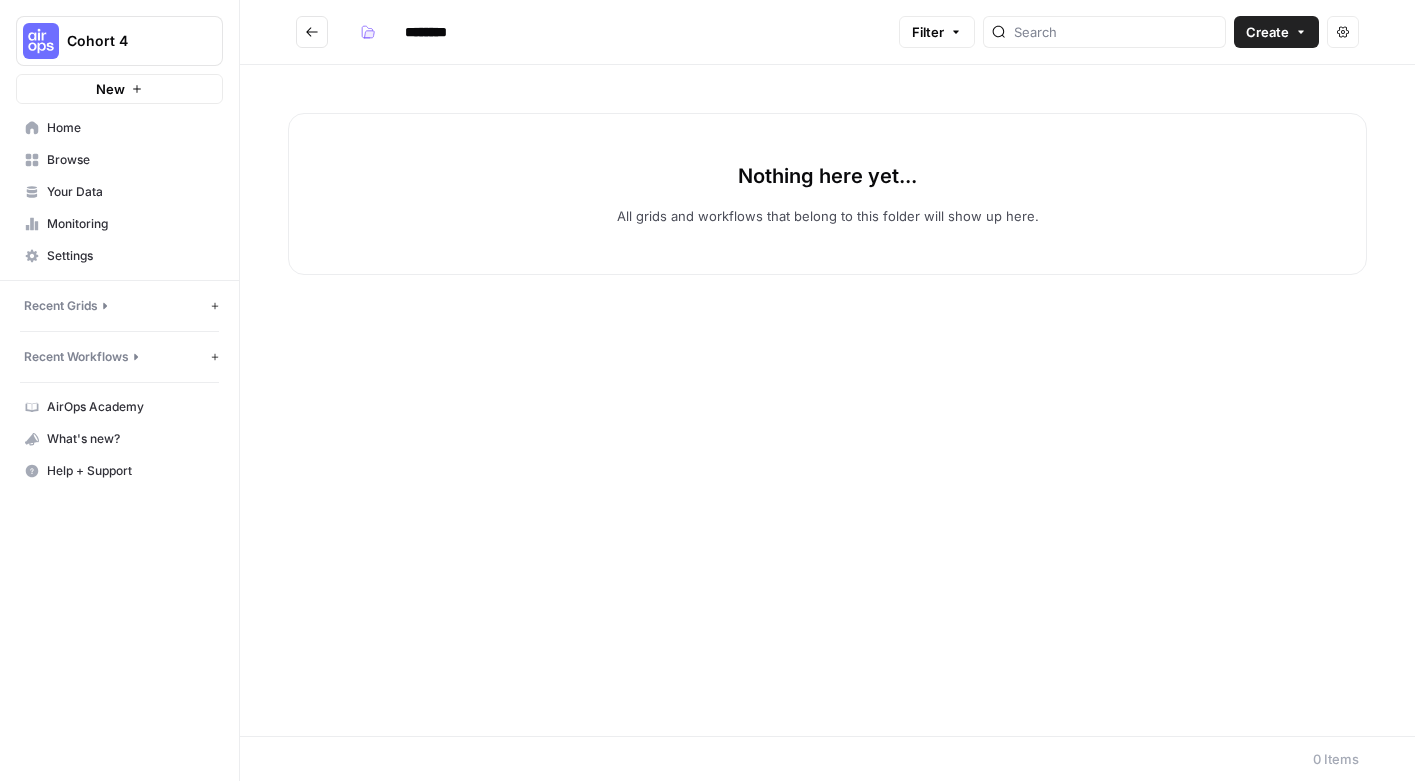 click on "********" at bounding box center (452, 32) 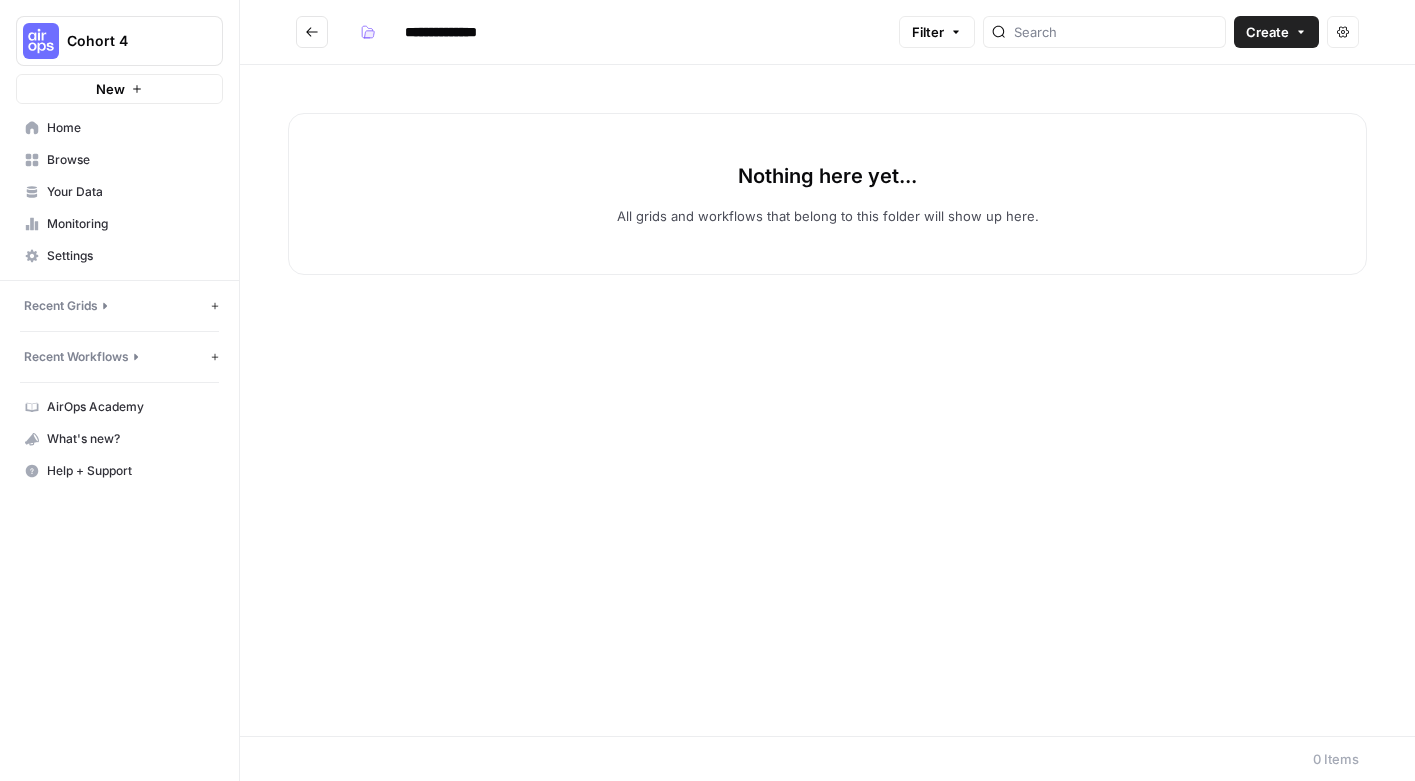 type on "**********" 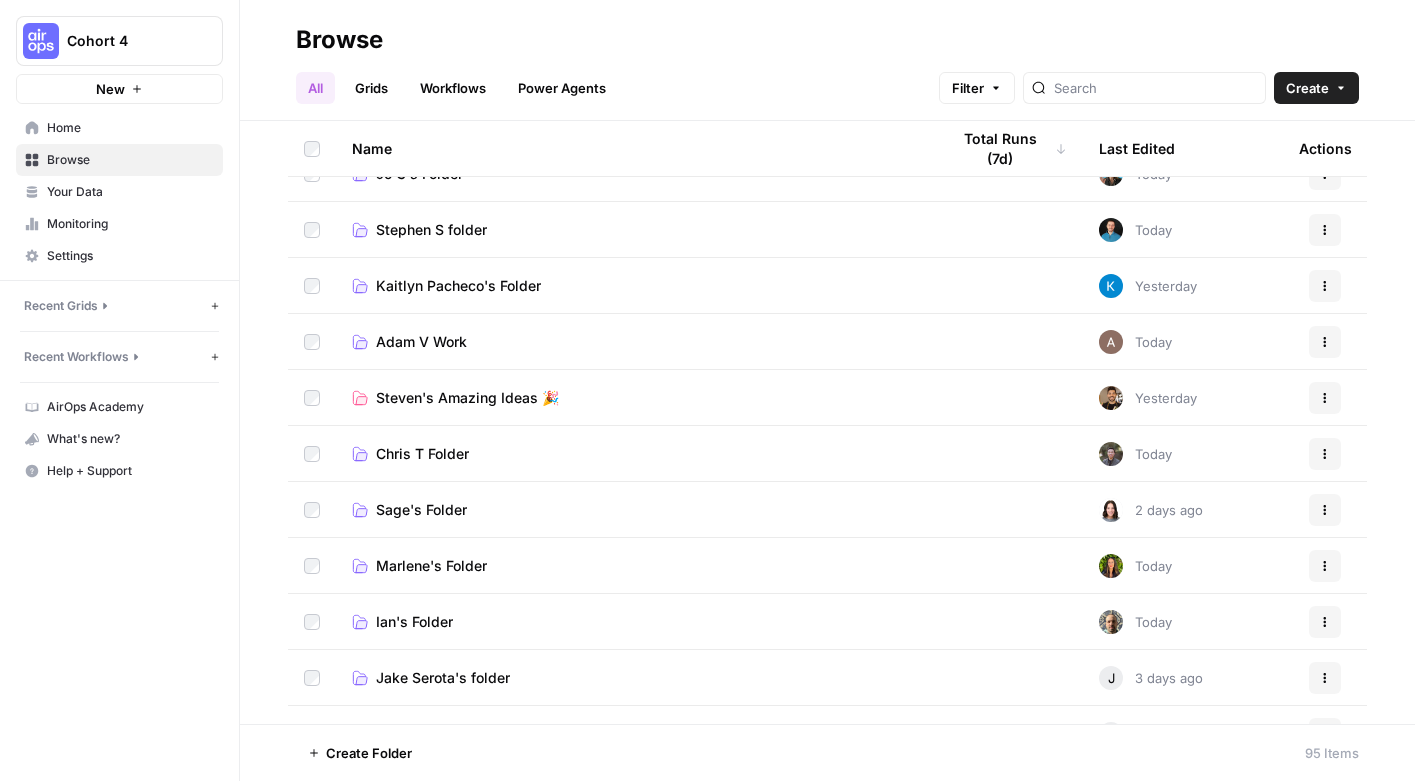 scroll, scrollTop: 0, scrollLeft: 0, axis: both 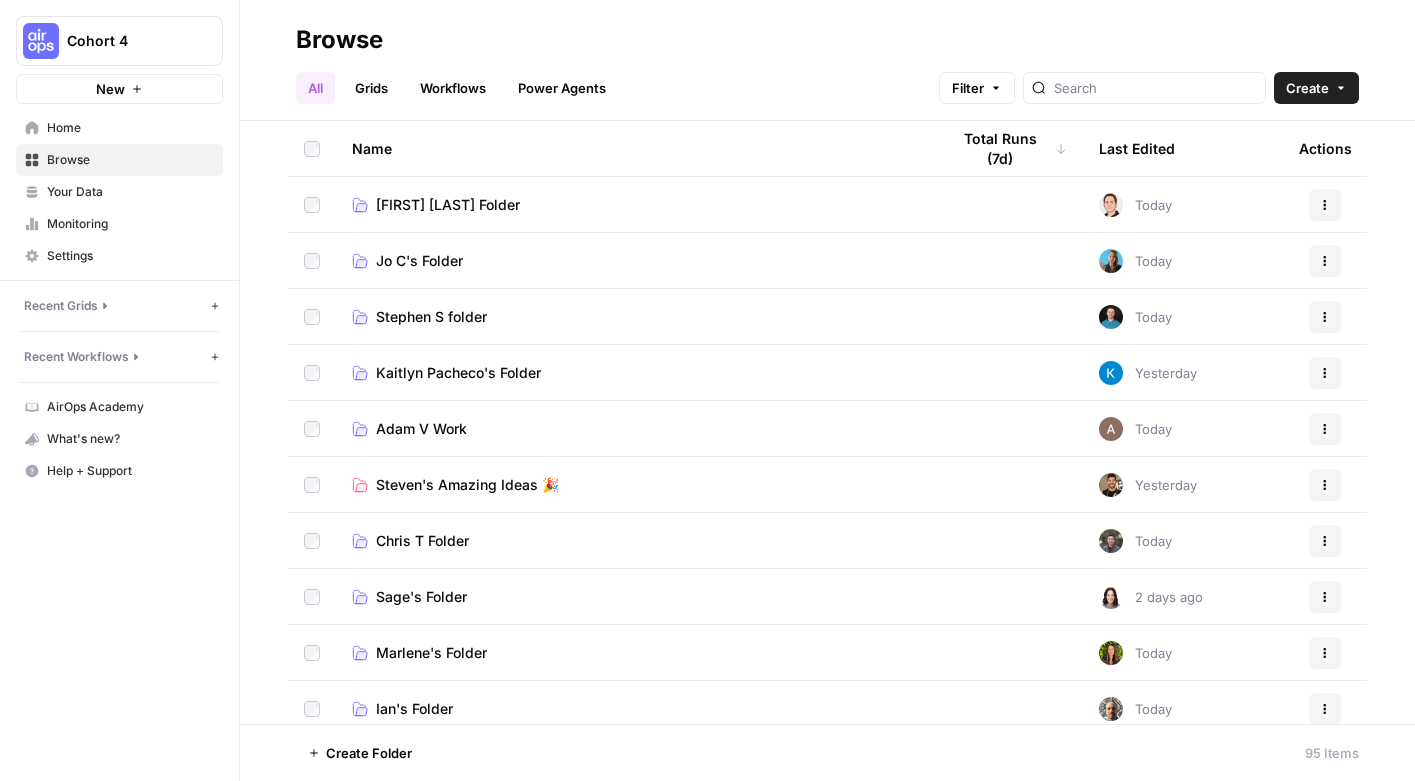 click on "Jo C's Folder" at bounding box center [419, 261] 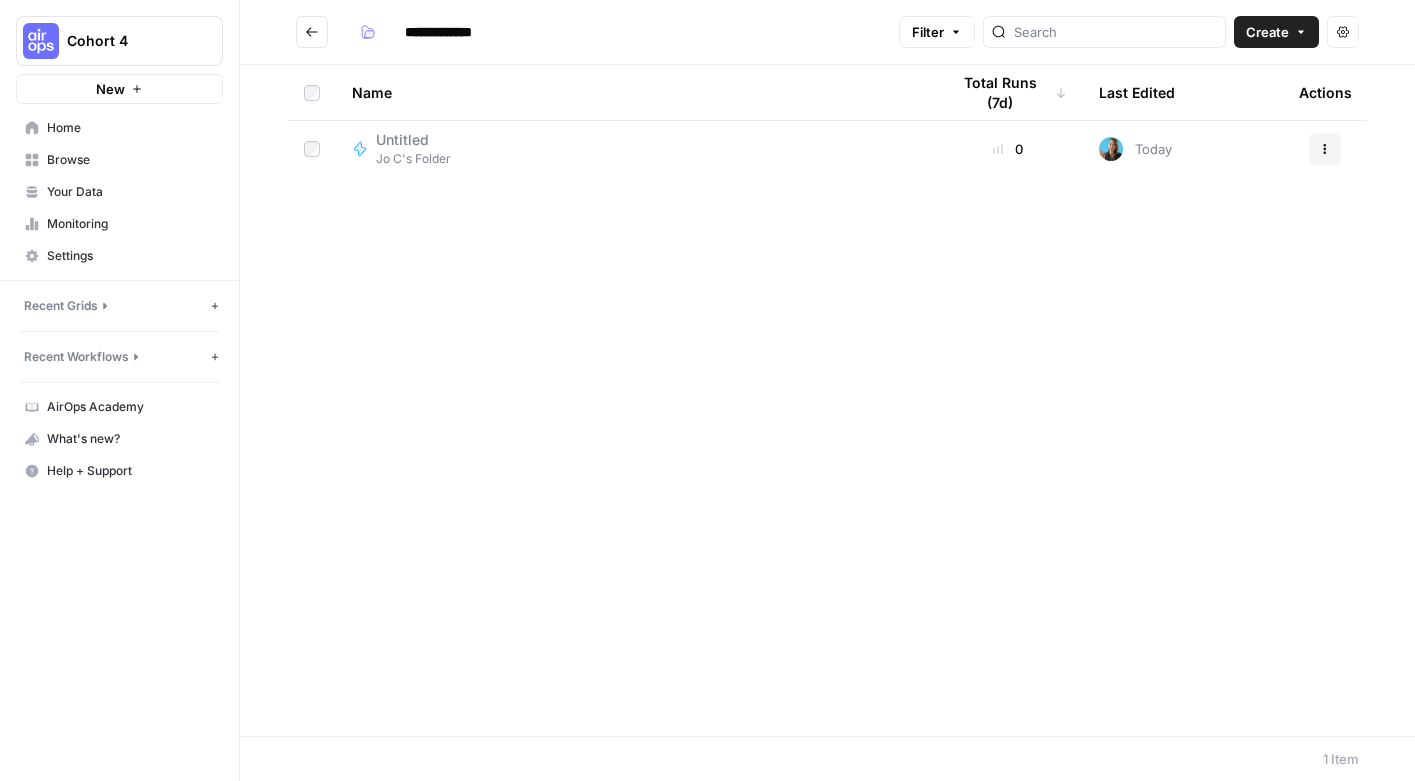 click 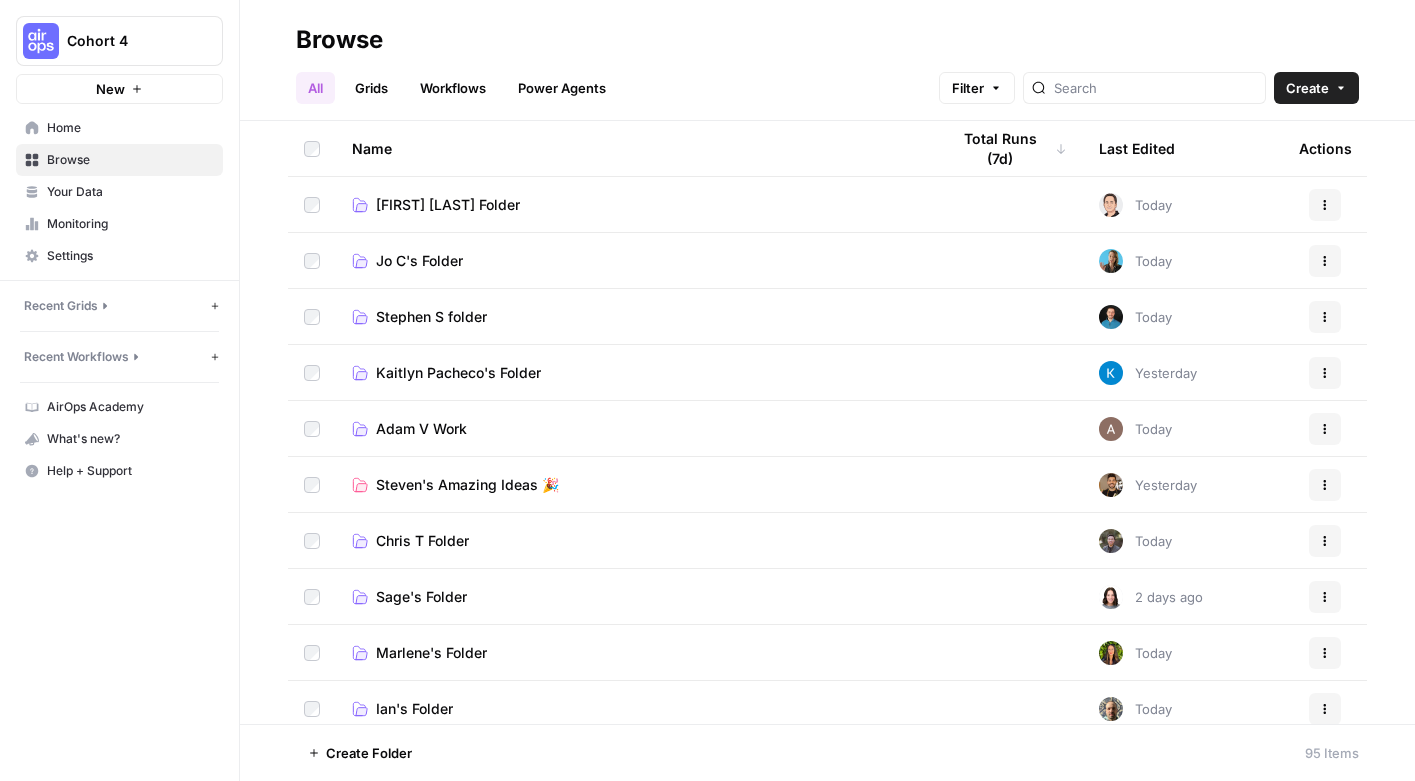 click on "Stephen S folder" at bounding box center (431, 317) 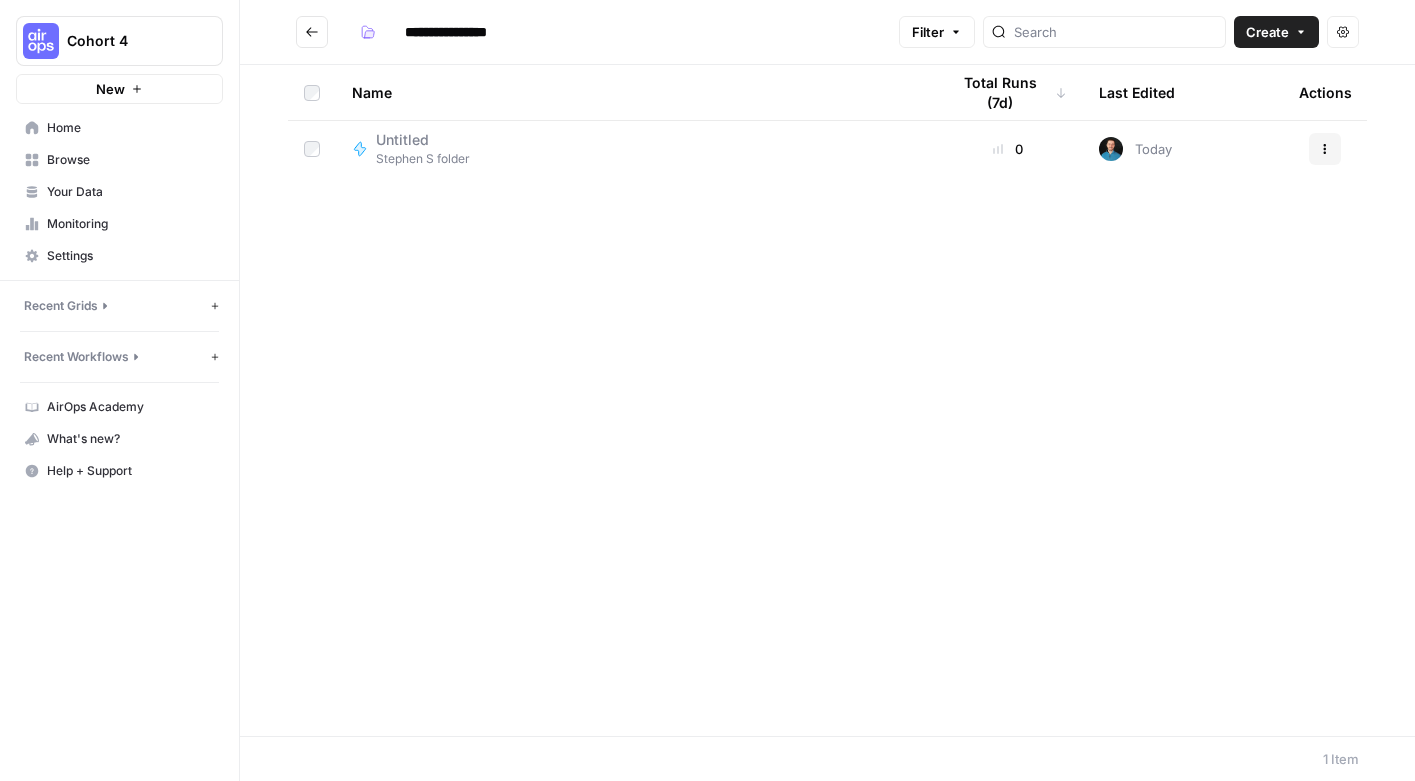 click on "Stephen S folder" at bounding box center [423, 159] 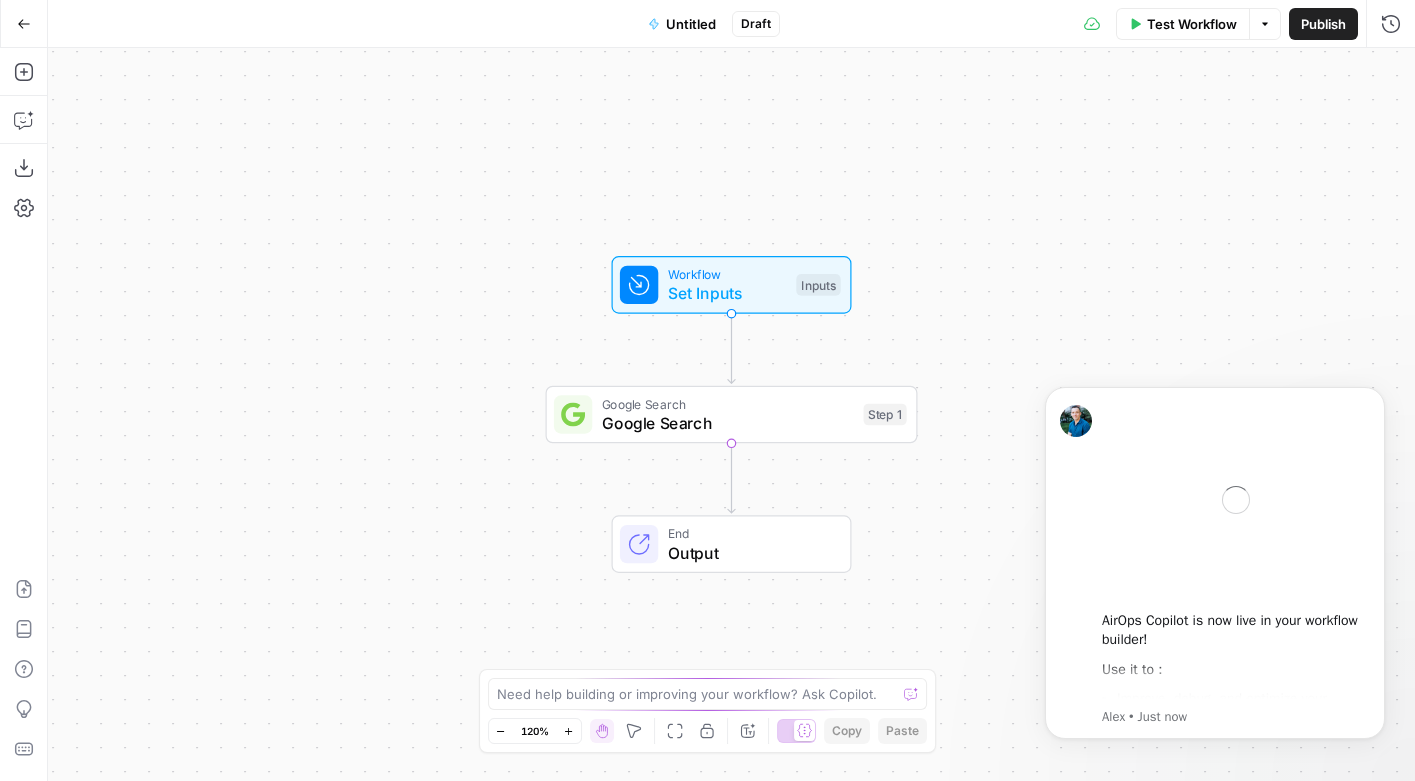 scroll, scrollTop: 0, scrollLeft: 0, axis: both 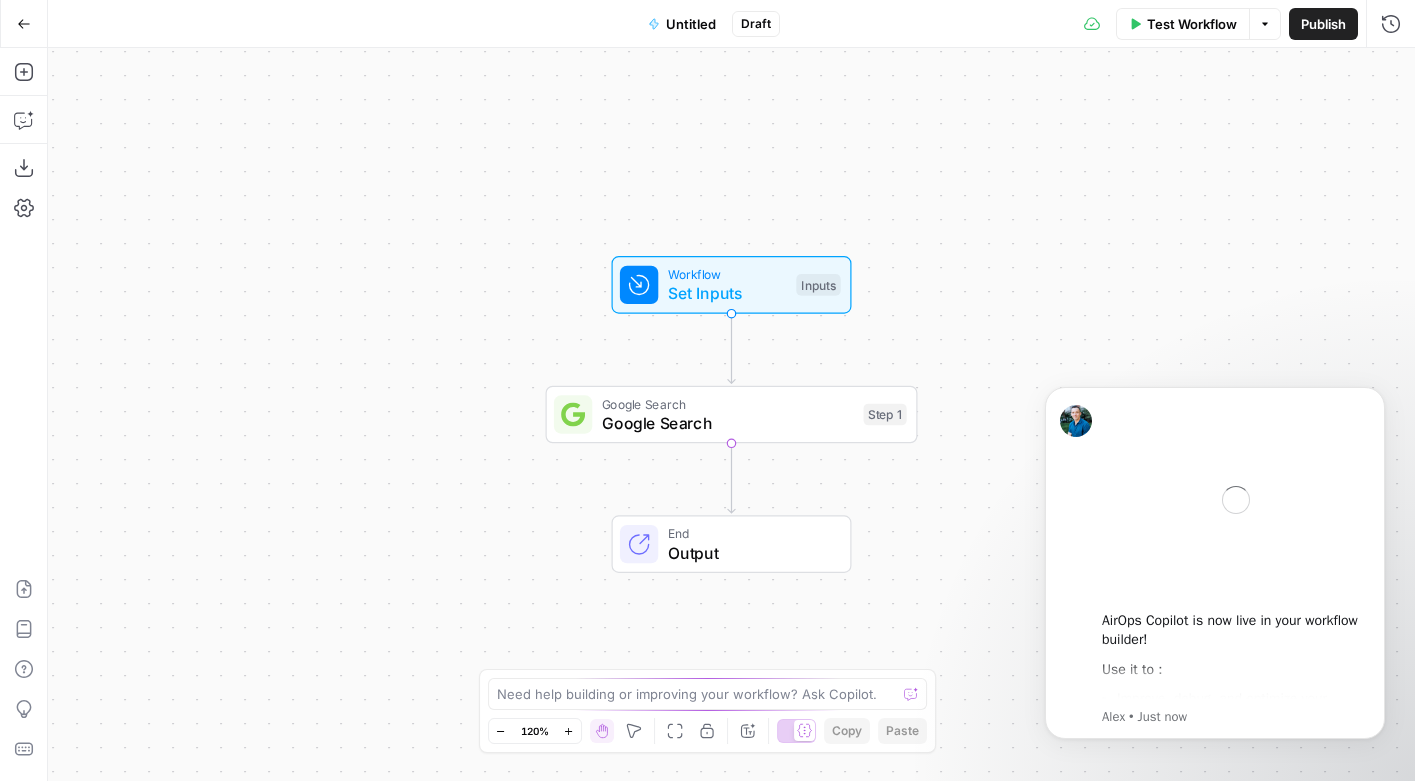 click on "Go Back" at bounding box center [24, 24] 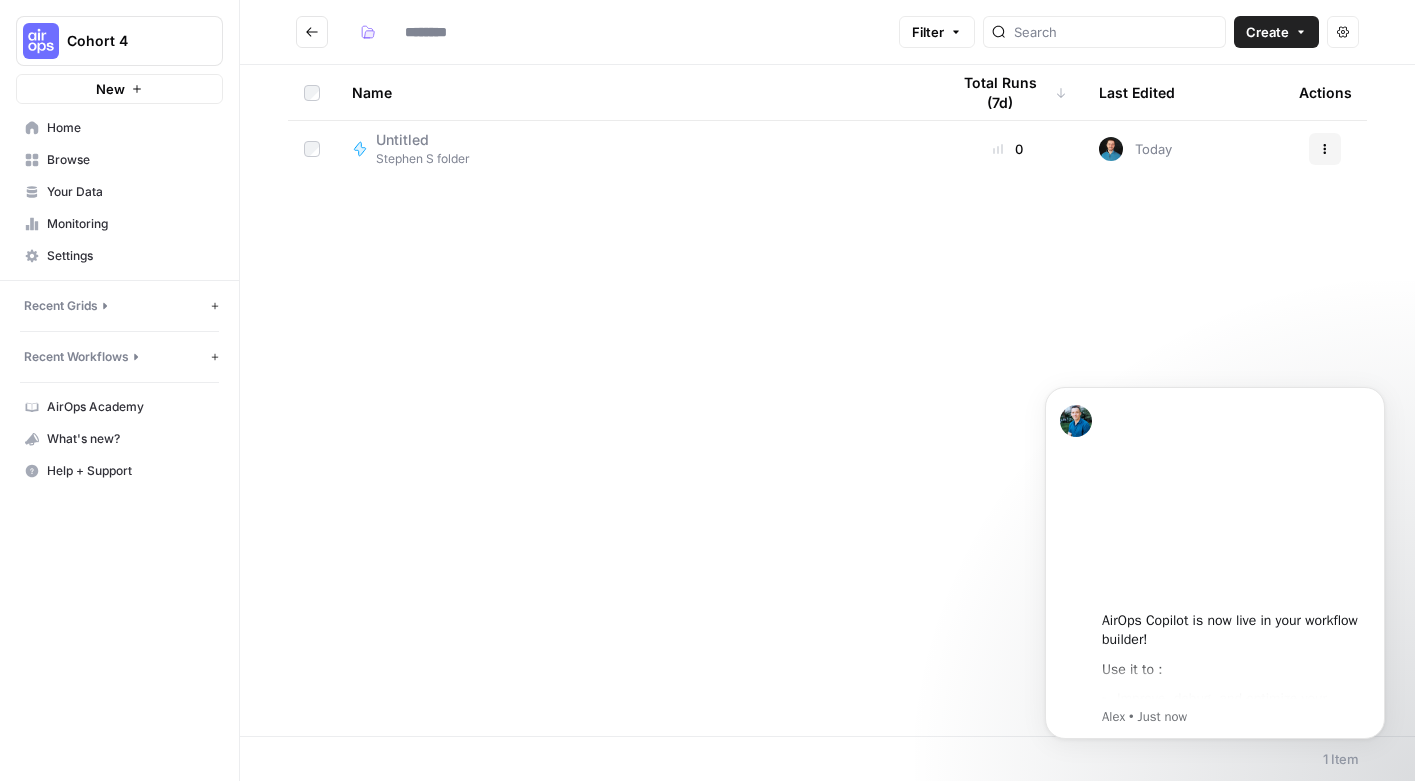 type on "**********" 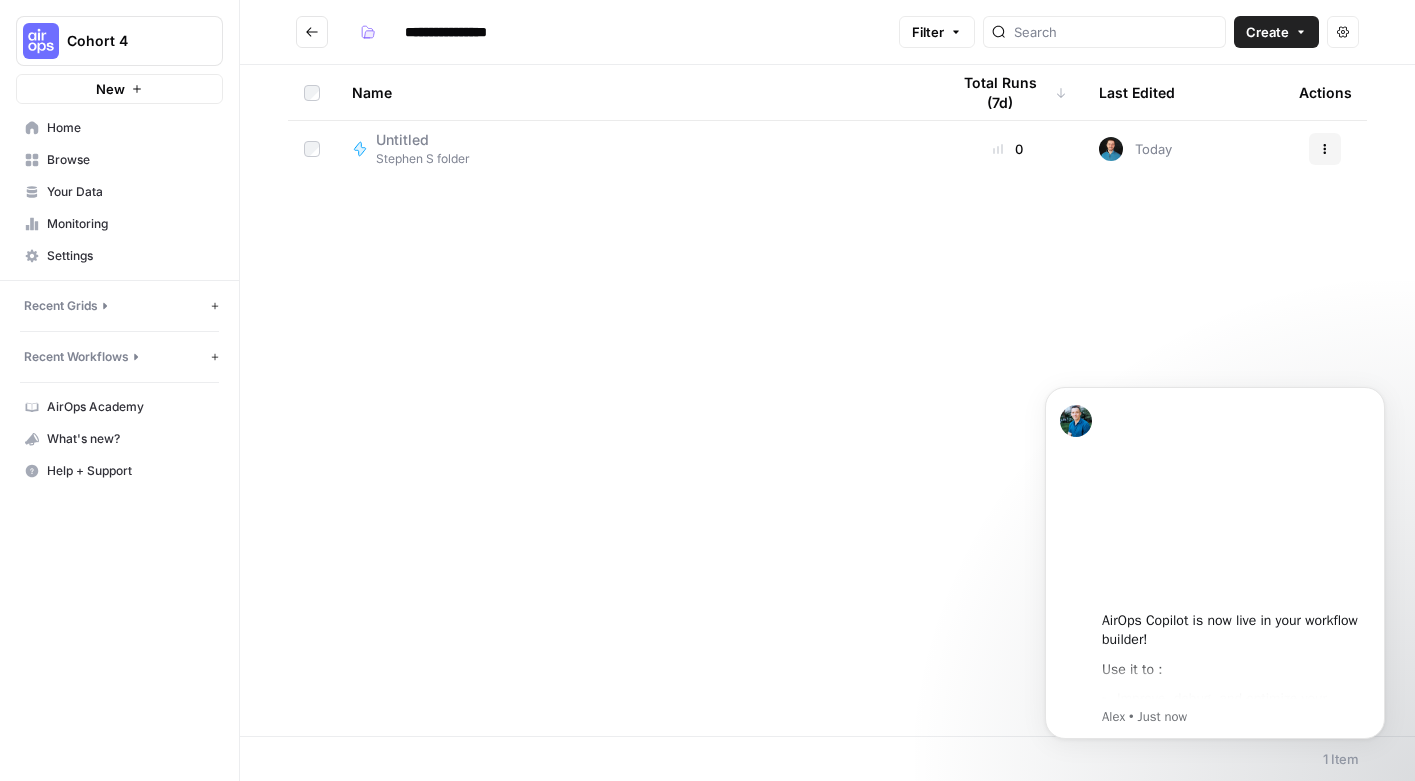 click 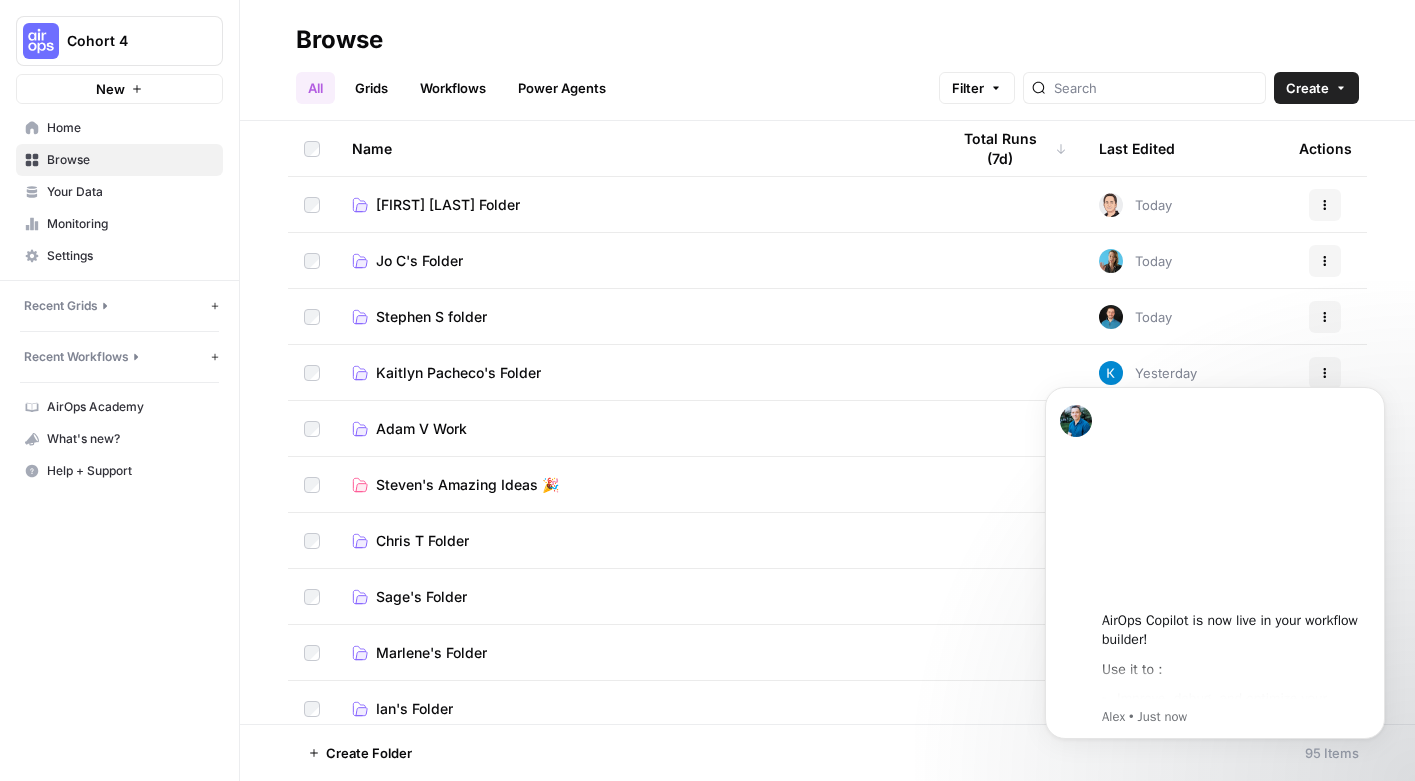 click on "Adam V Work" at bounding box center [421, 429] 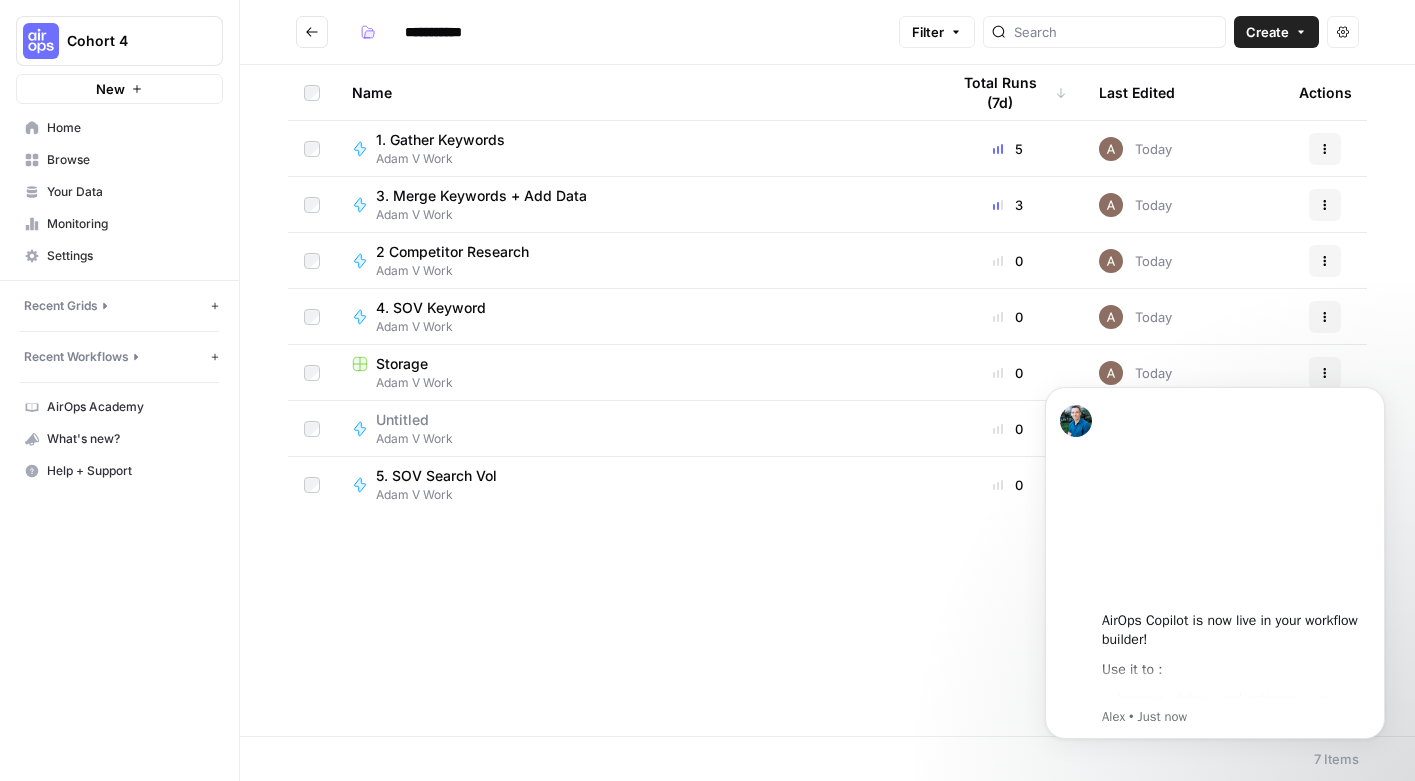click on "1. Gather Keywords" at bounding box center [440, 140] 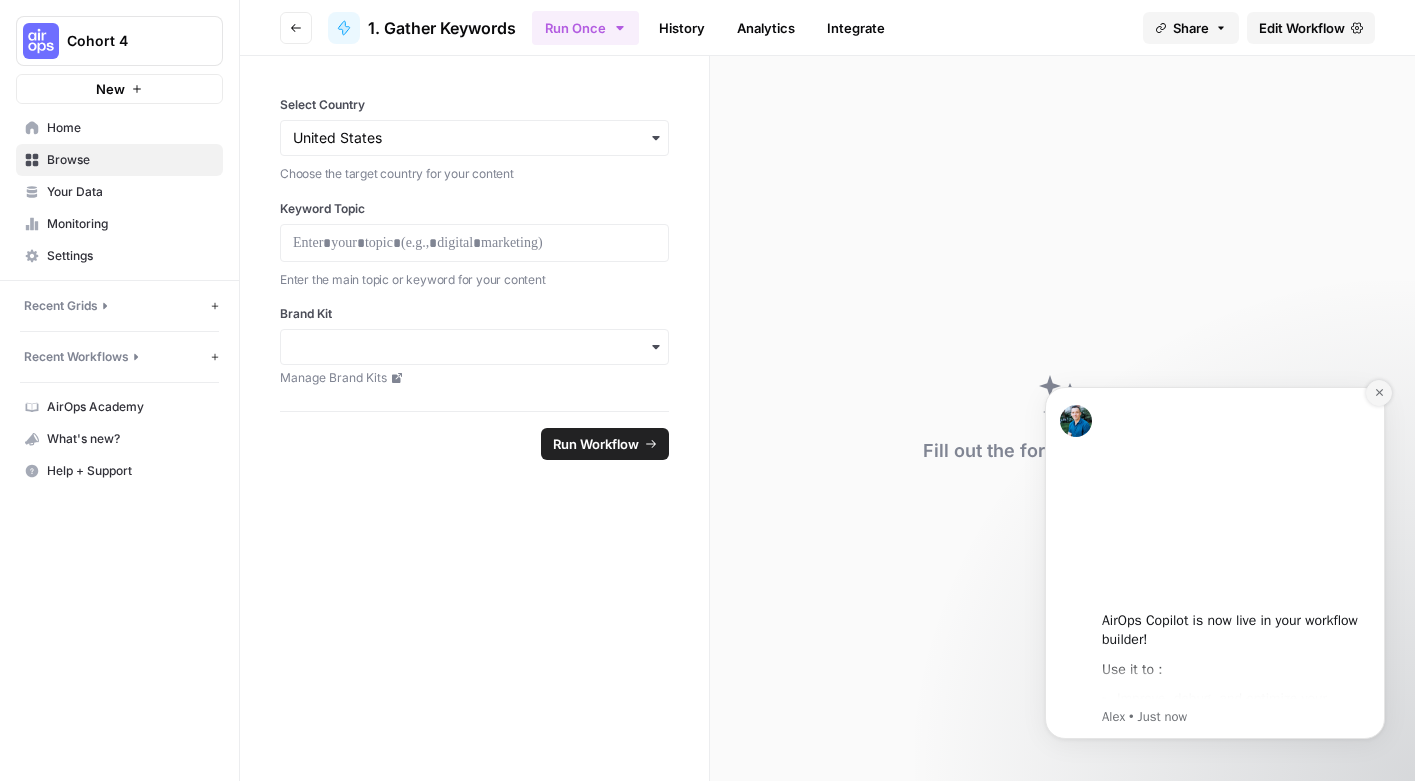 click 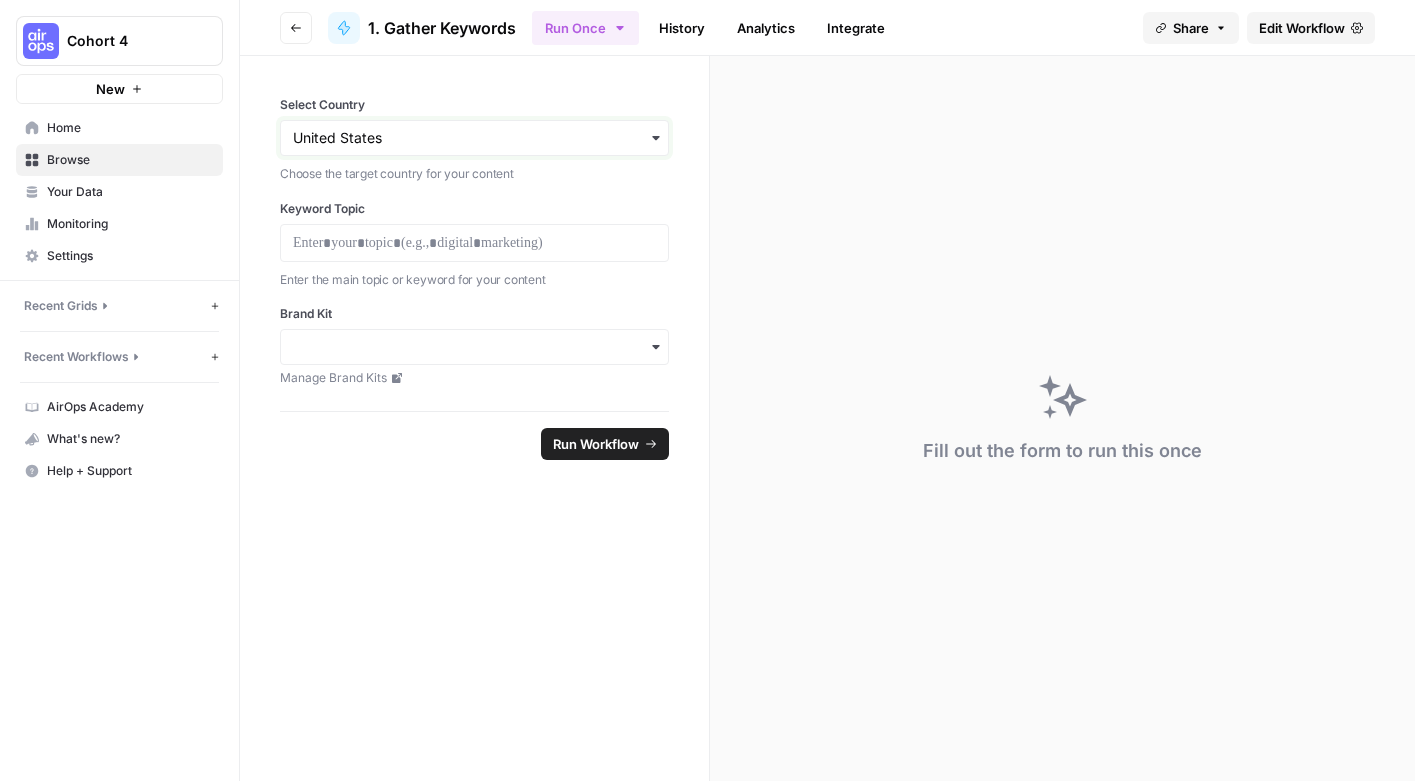 click on "Select Country" at bounding box center (474, 138) 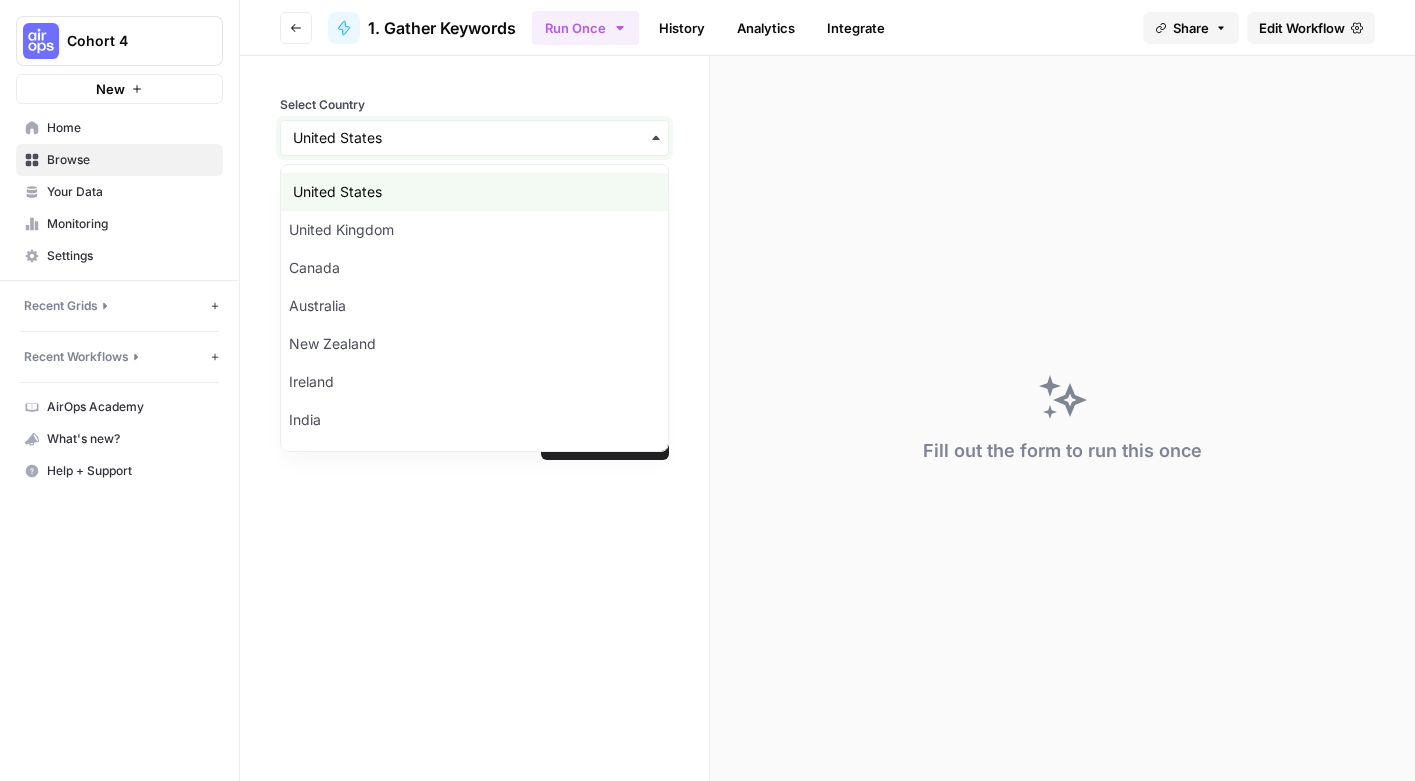 click on "Select Country" at bounding box center [474, 138] 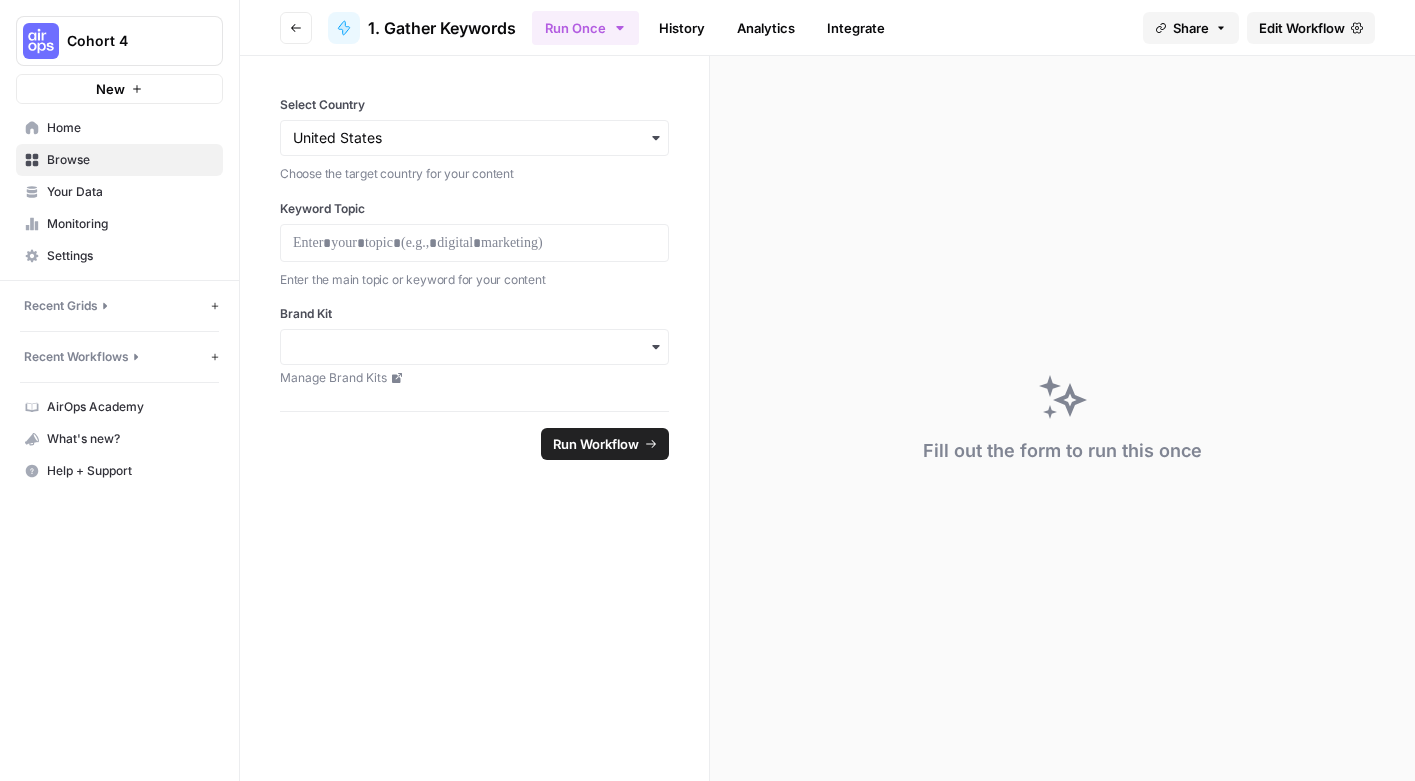 click 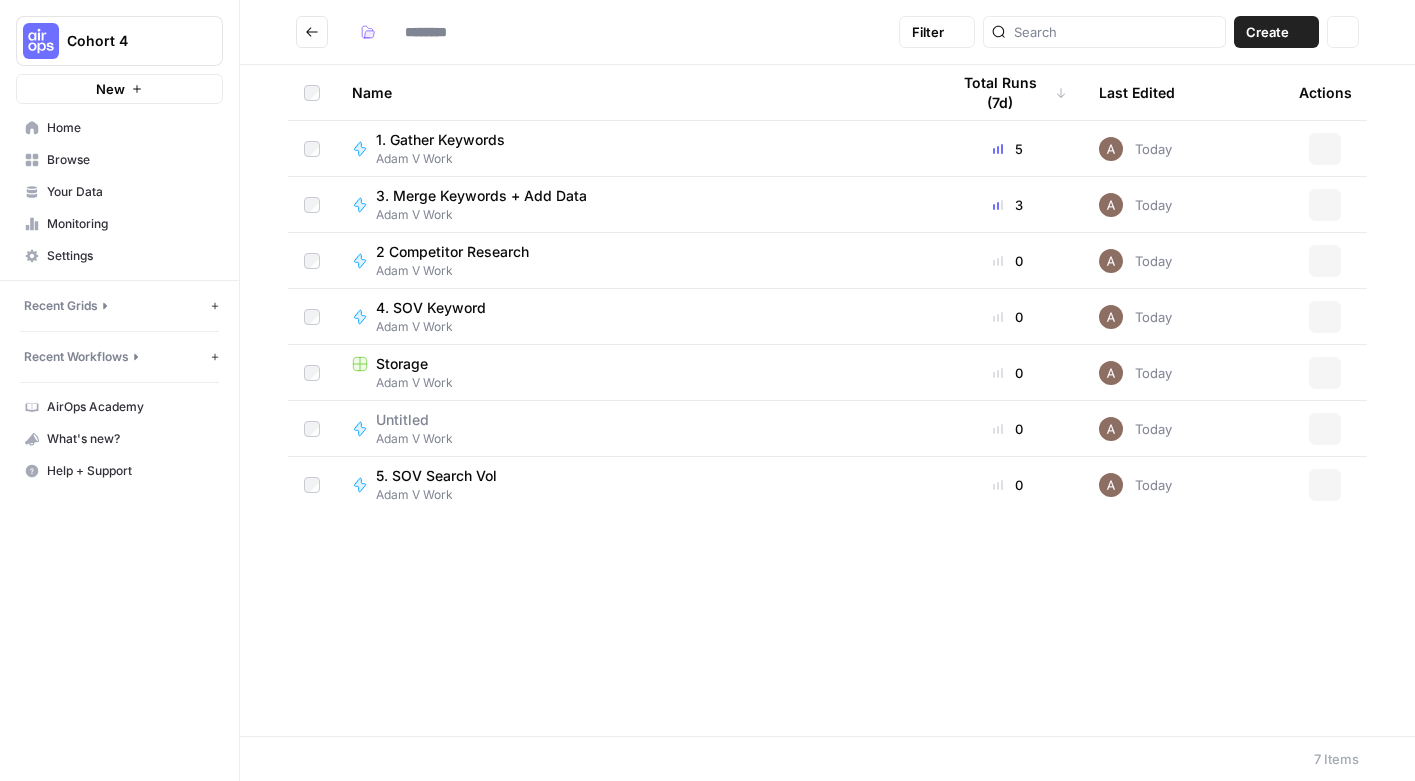 type on "**********" 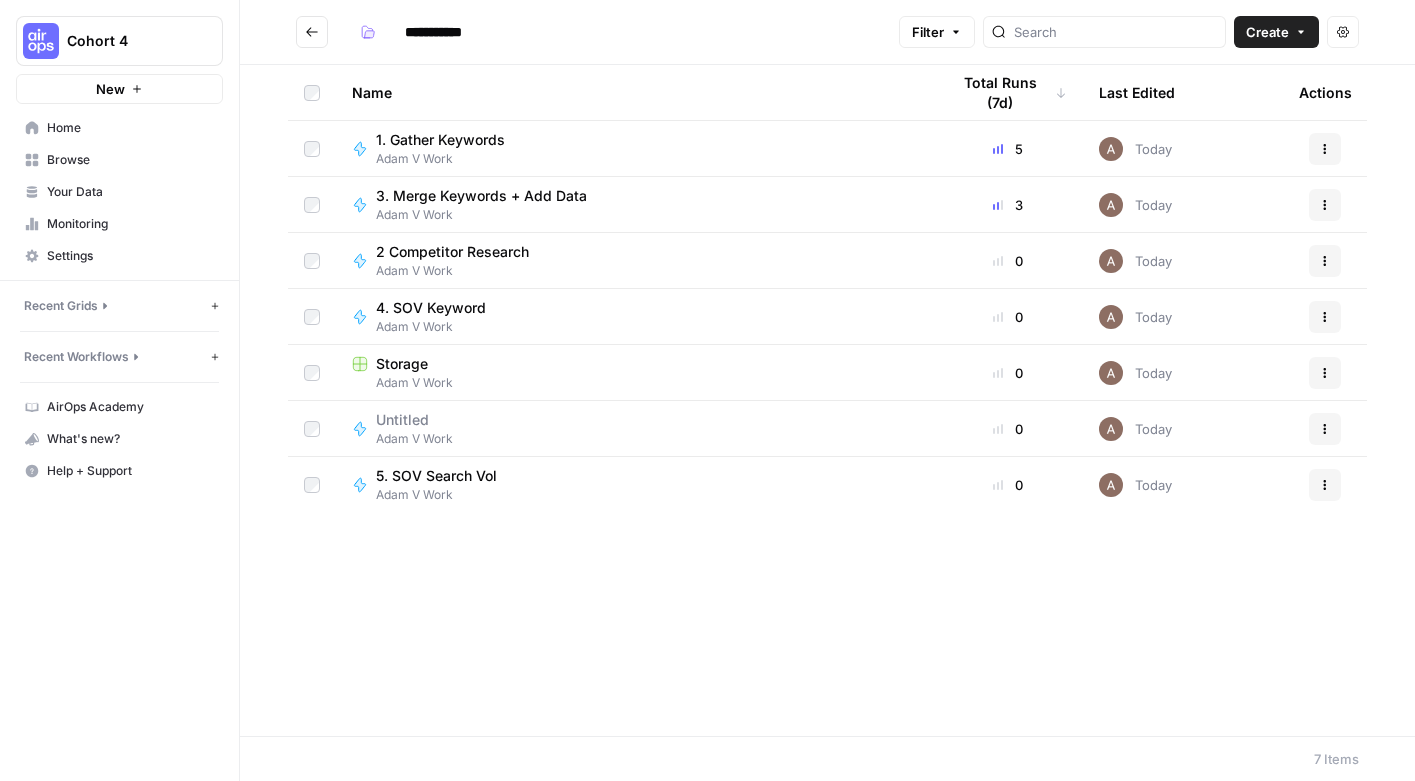 click on "2 Competitor Research" at bounding box center (452, 252) 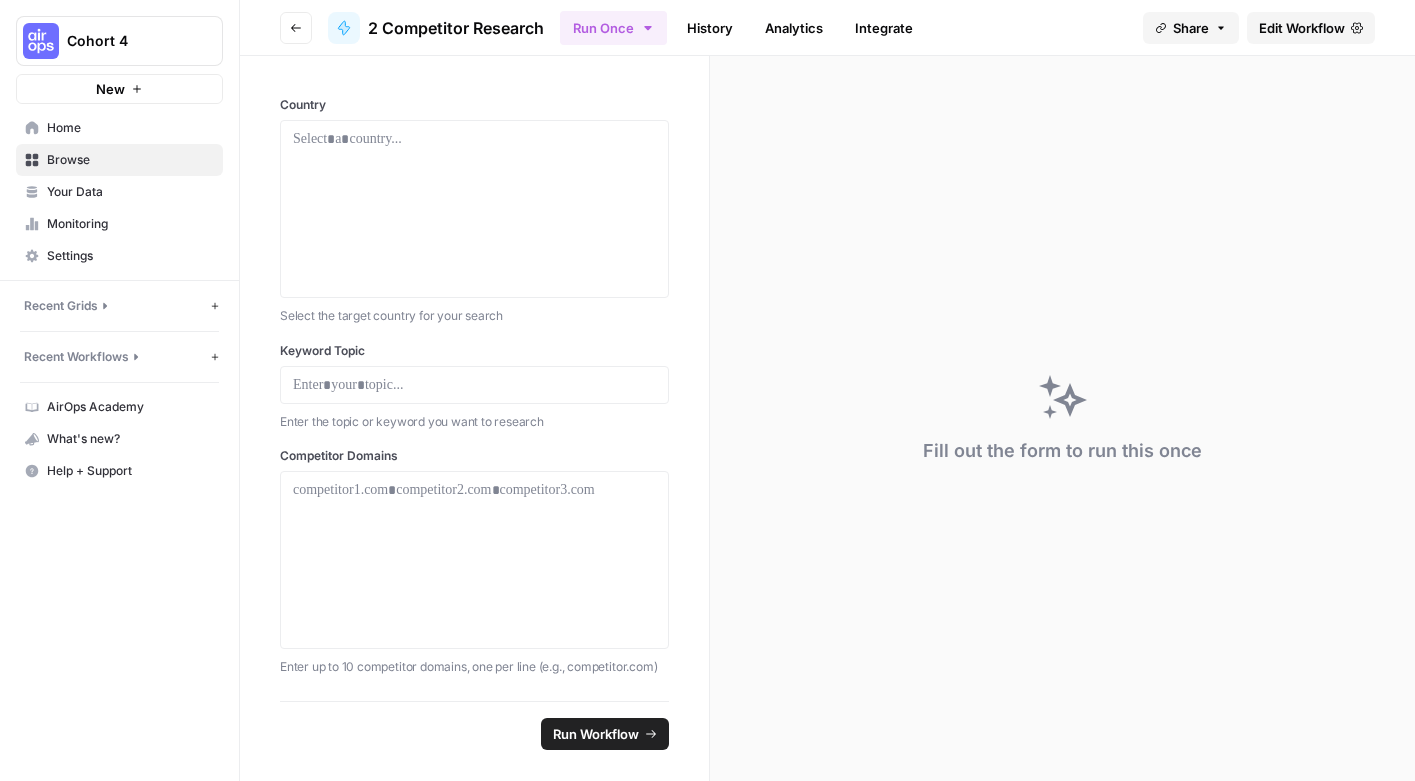 click on "Edit Workflow" at bounding box center [1311, 28] 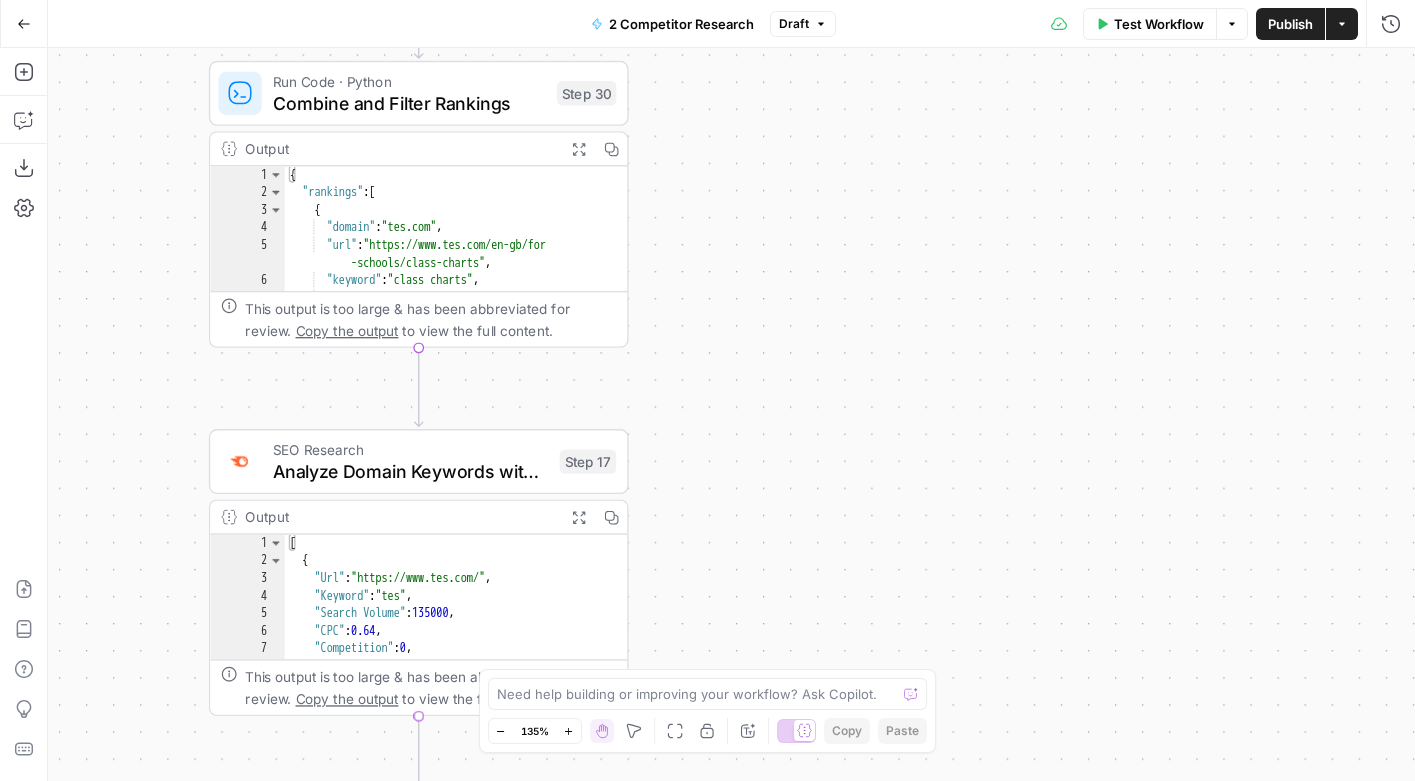 scroll, scrollTop: 0, scrollLeft: 0, axis: both 